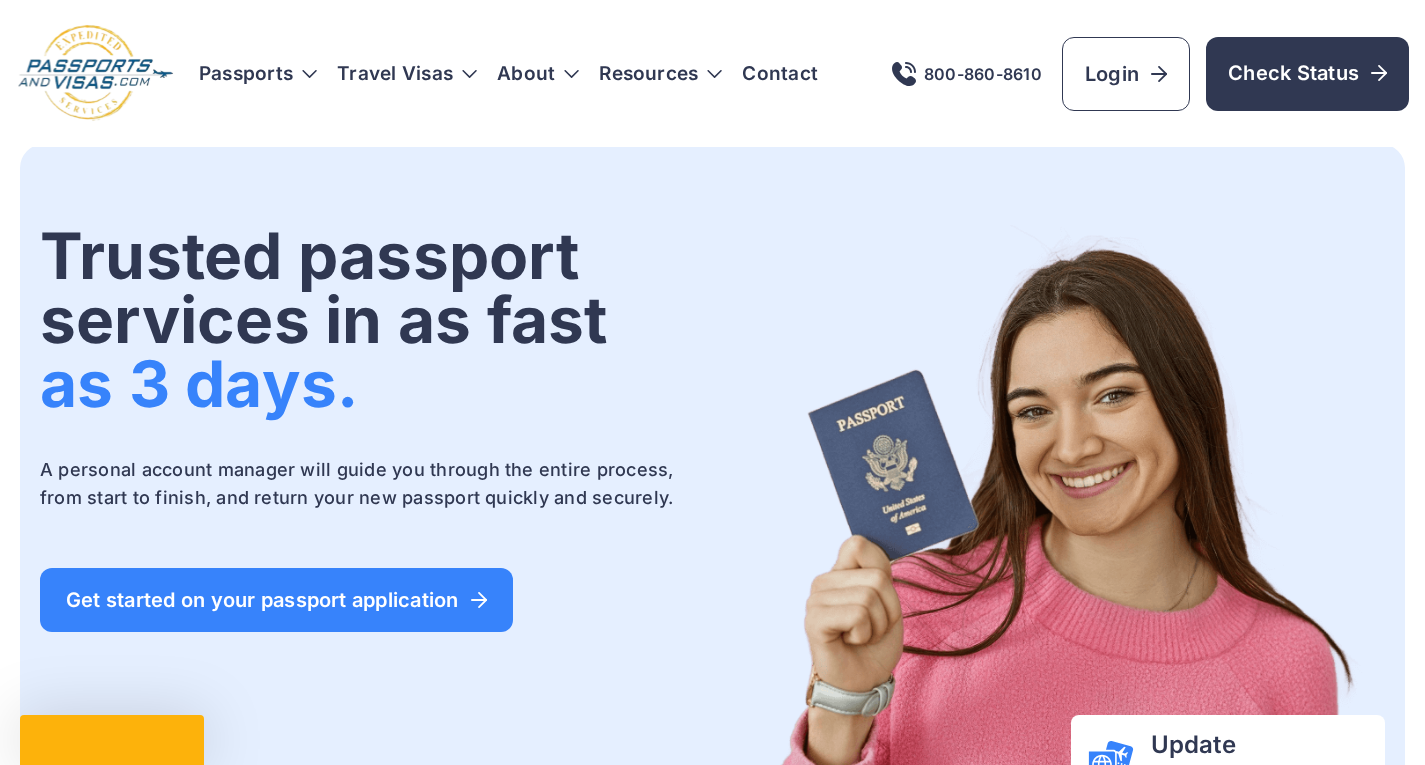 scroll, scrollTop: 0, scrollLeft: 0, axis: both 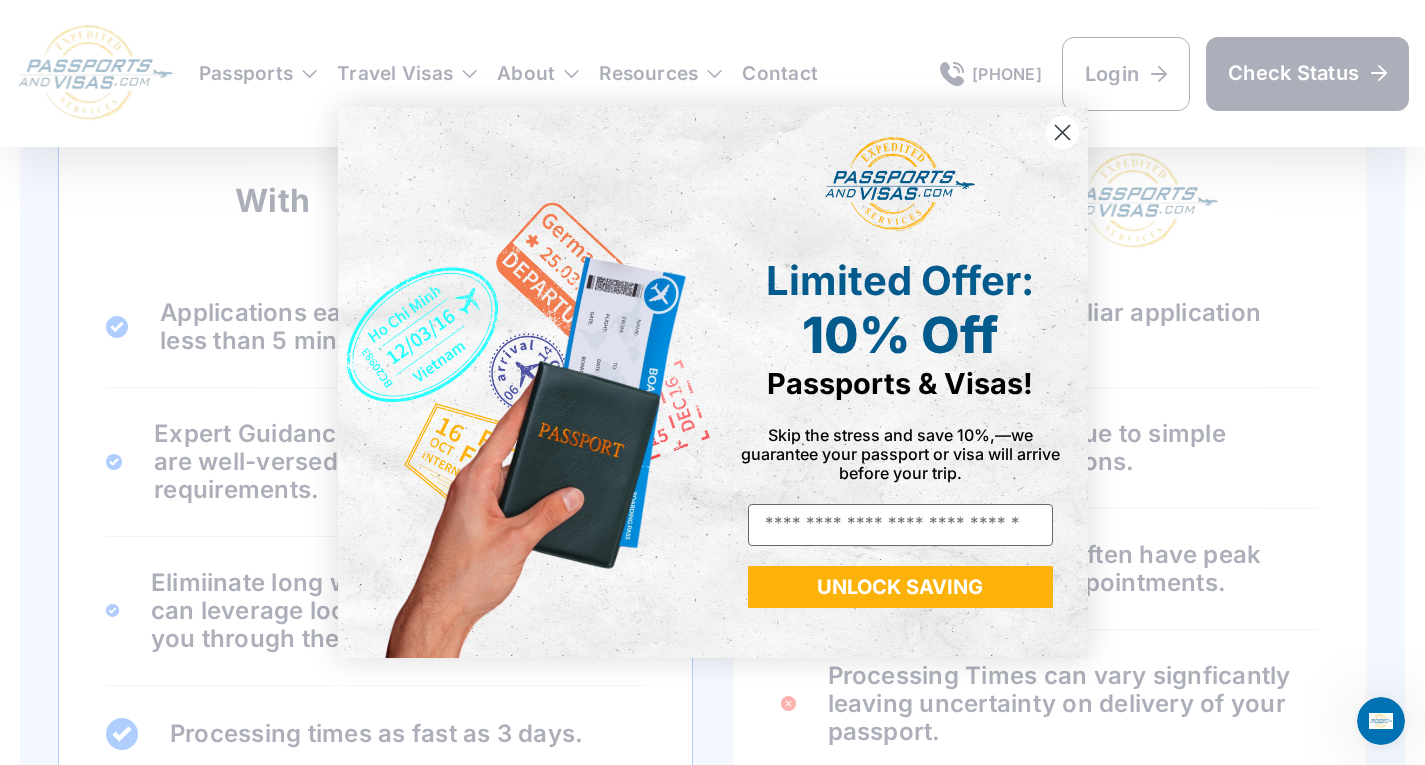 click 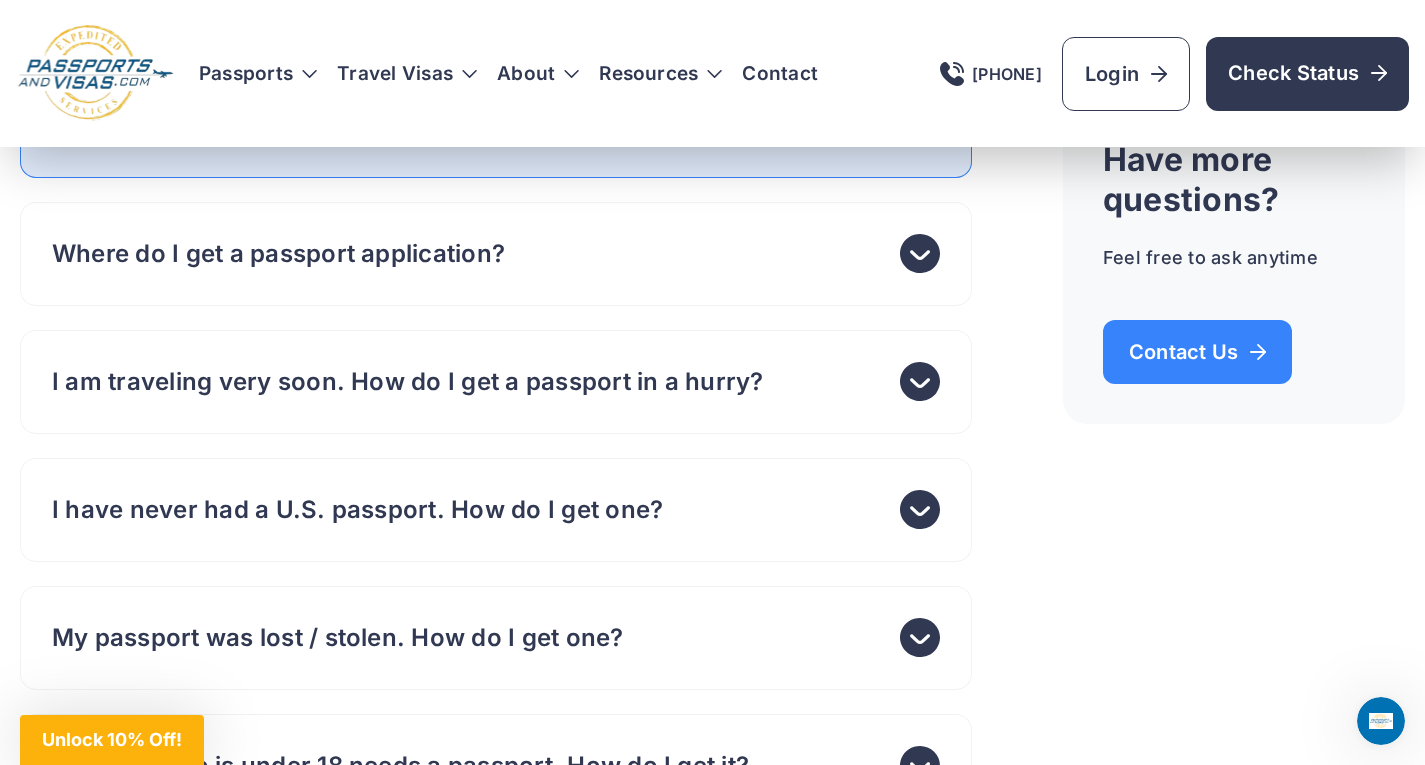 scroll, scrollTop: 11291, scrollLeft: 0, axis: vertical 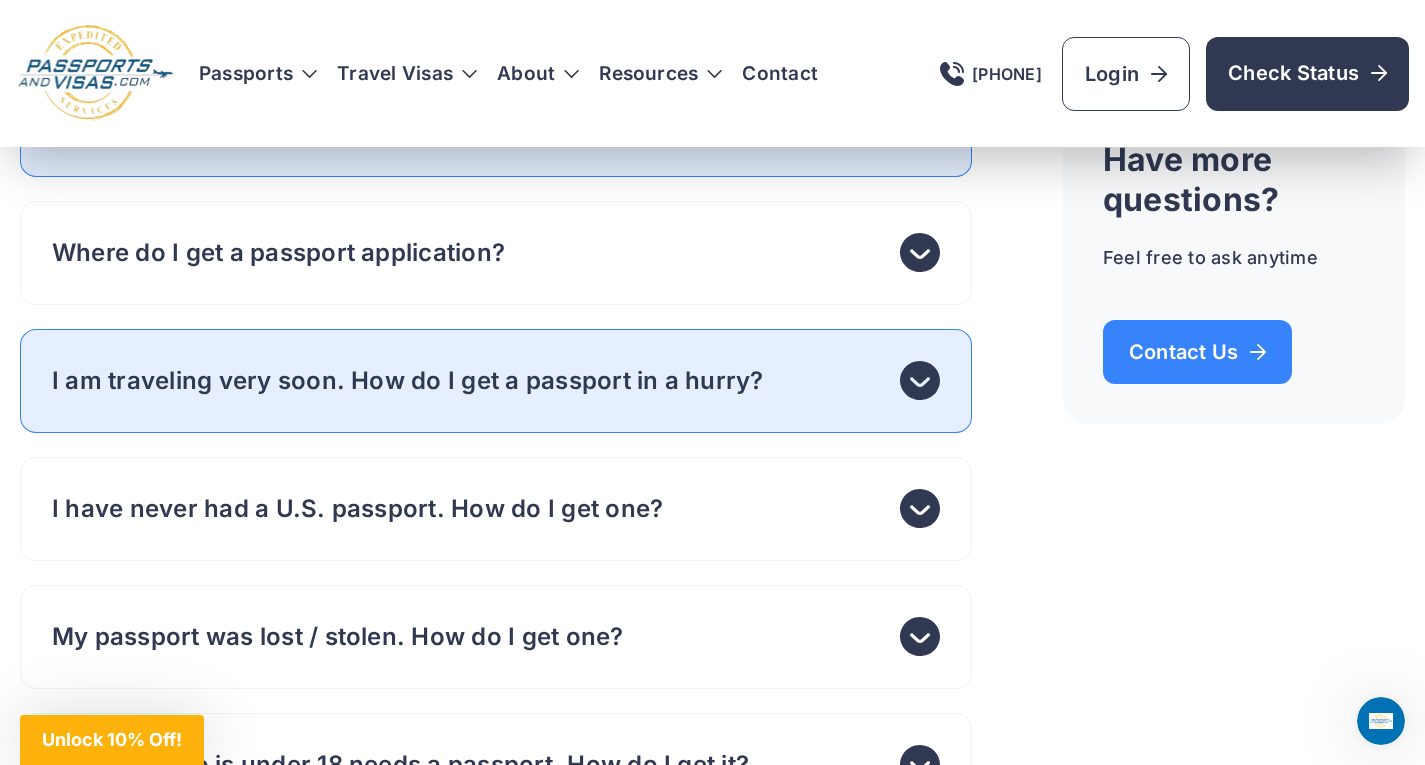 click 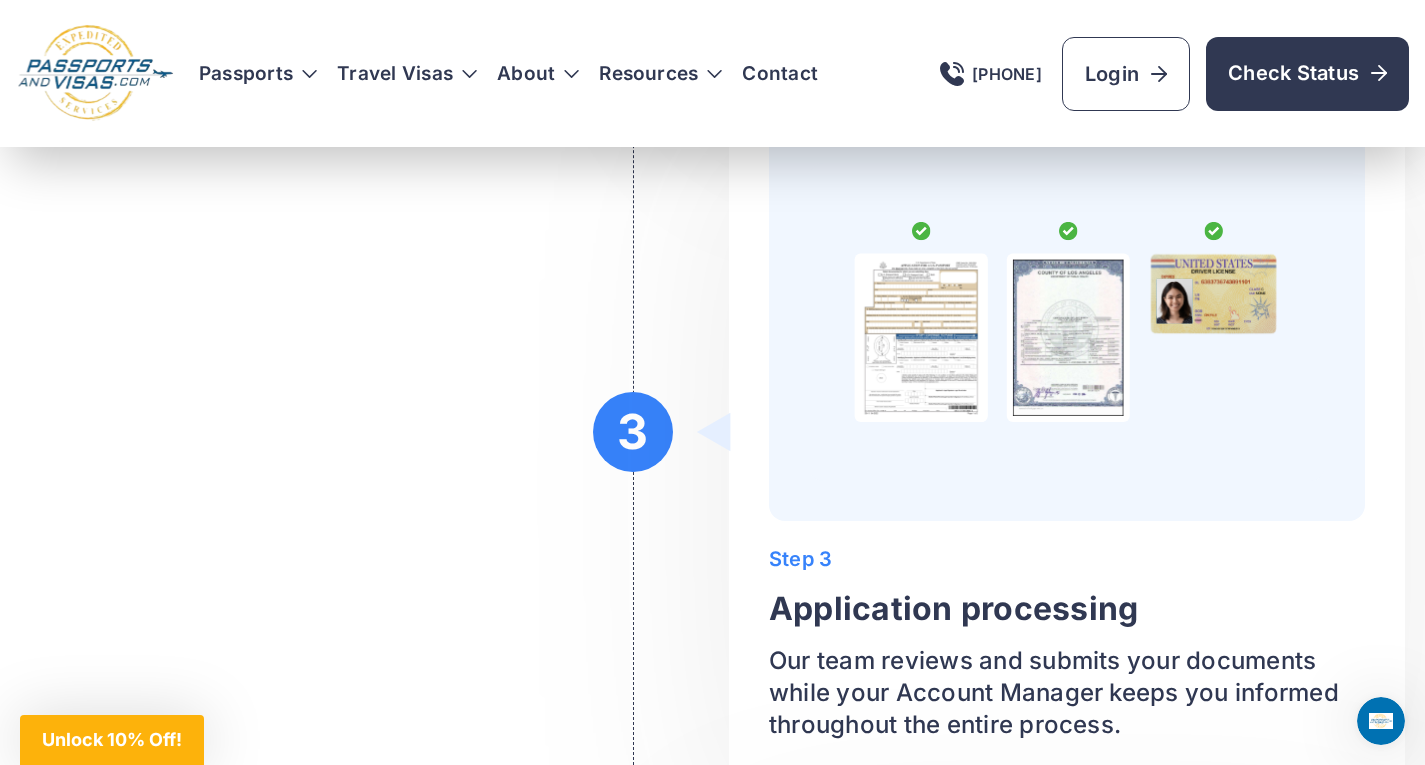 scroll, scrollTop: 8597, scrollLeft: 0, axis: vertical 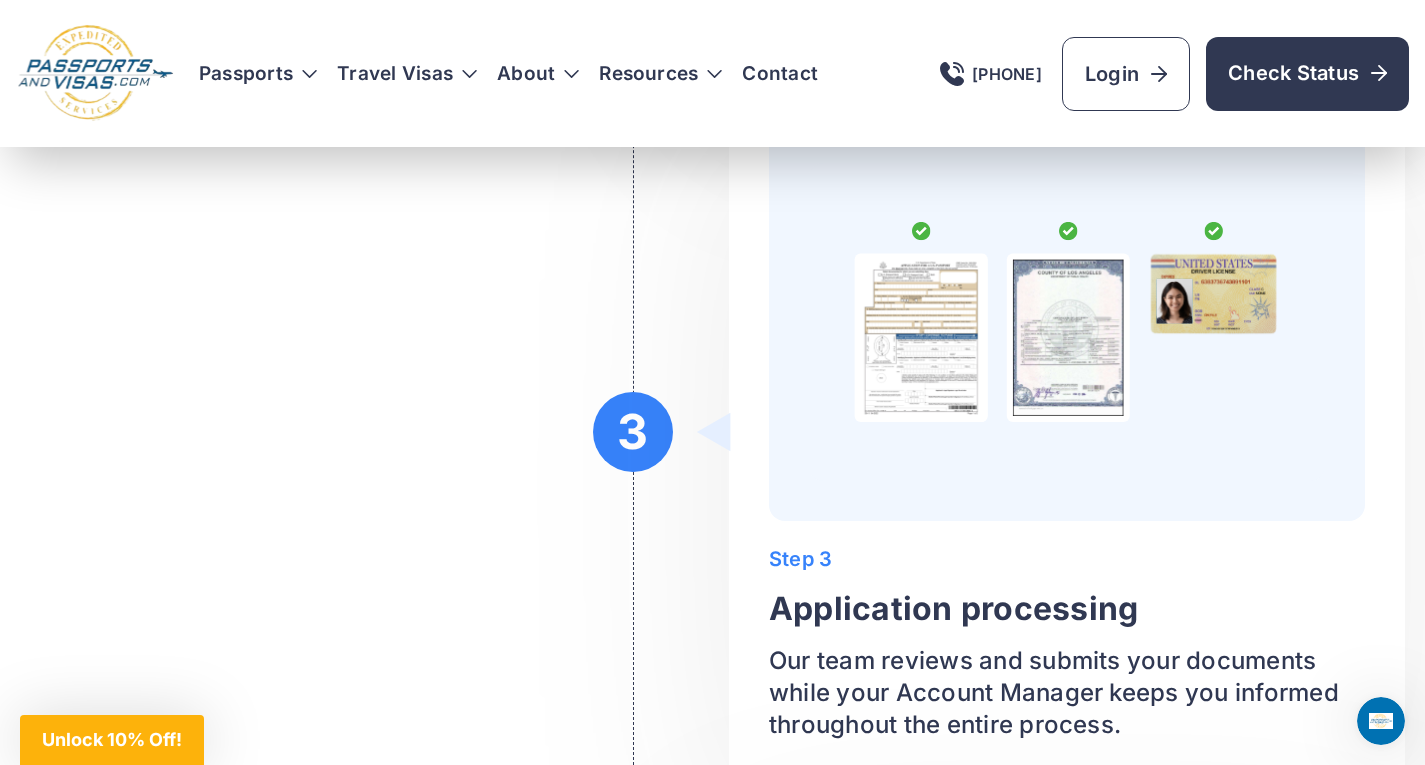 click on "3" at bounding box center [633, 432] 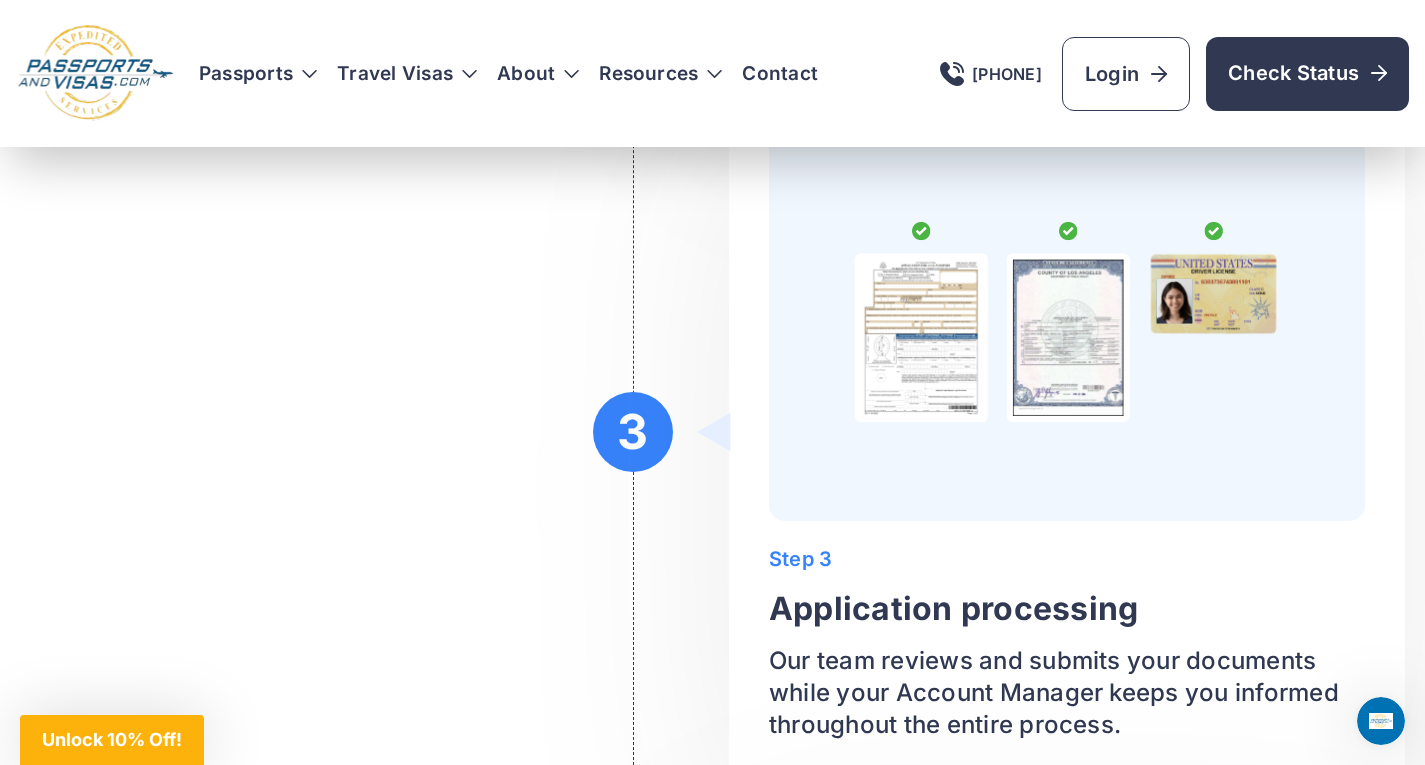 click on "3" at bounding box center (633, 432) 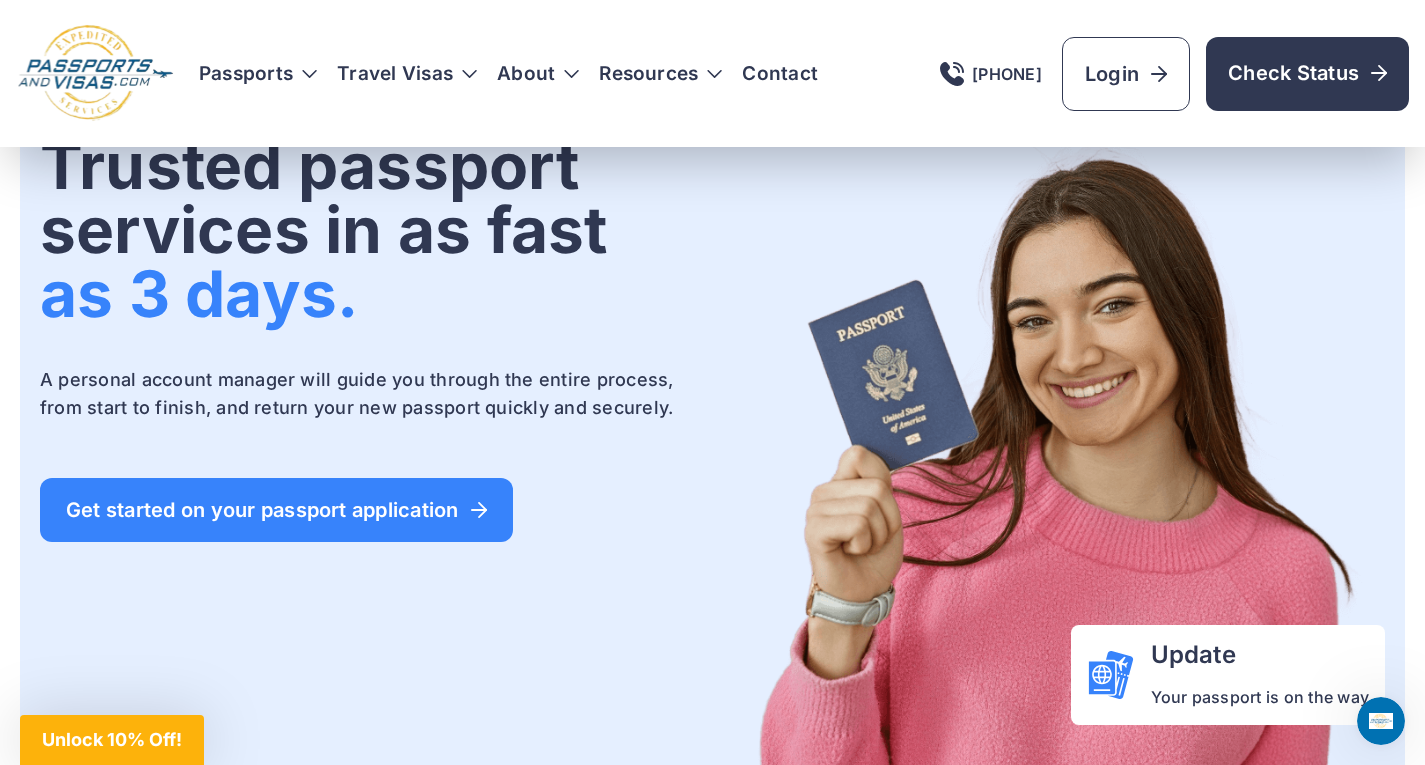 scroll, scrollTop: 92, scrollLeft: 0, axis: vertical 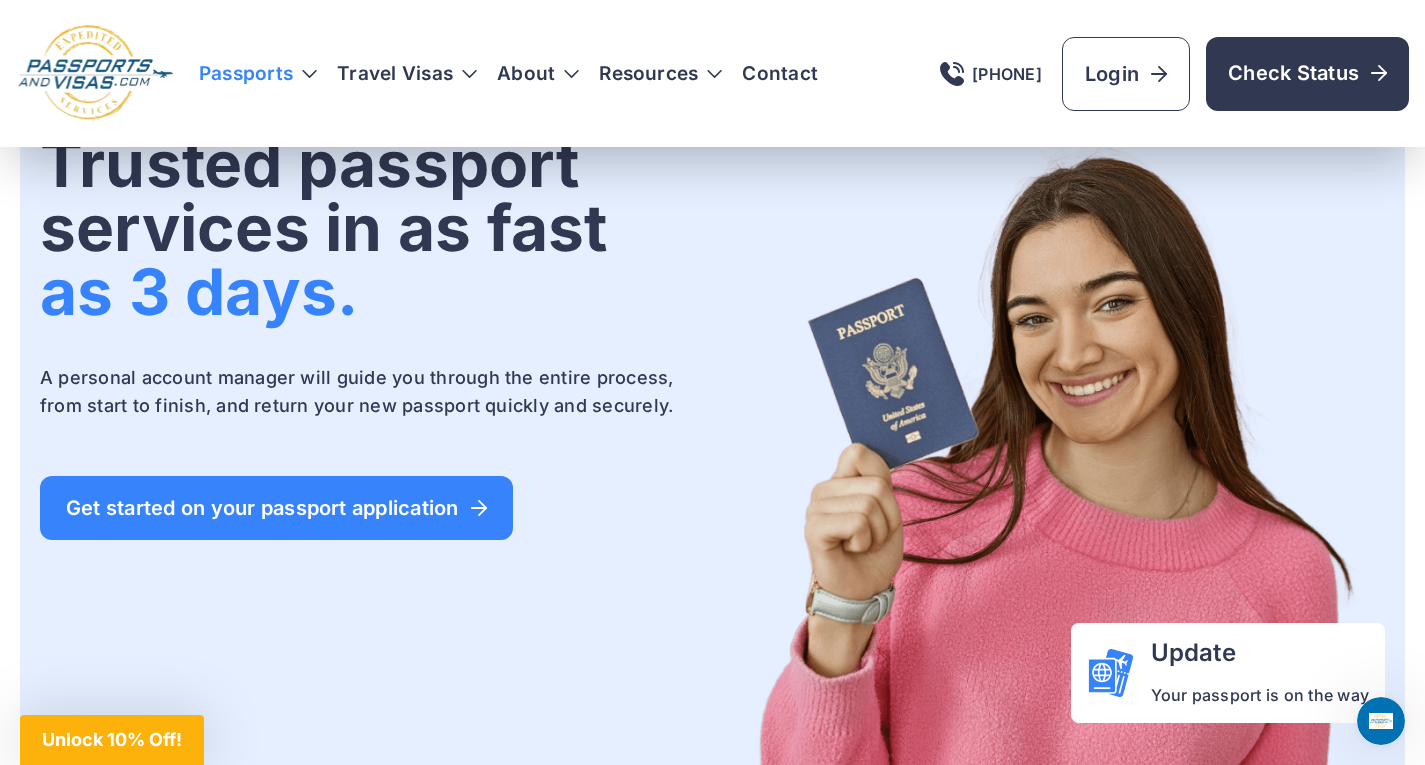 click on "Passports" at bounding box center [258, 74] 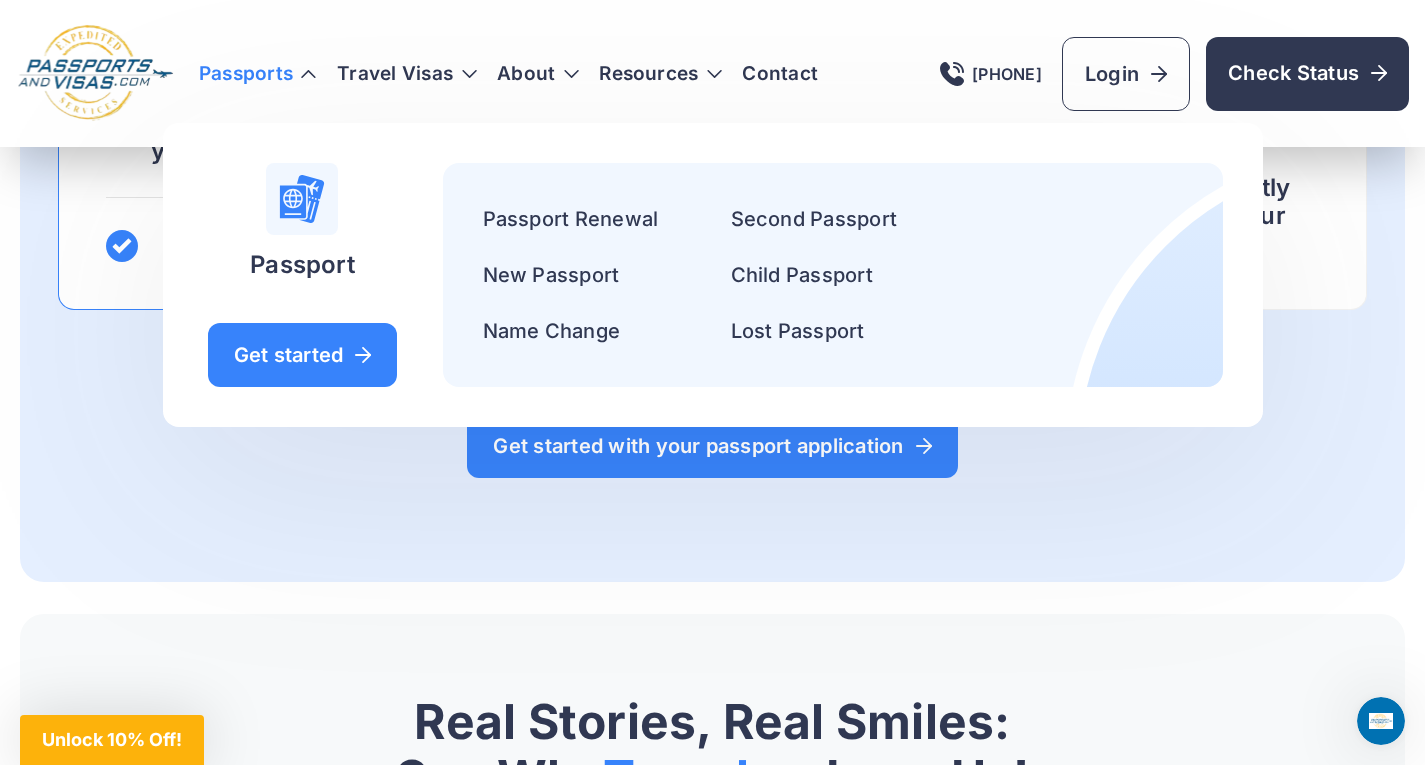 scroll, scrollTop: 2245, scrollLeft: 0, axis: vertical 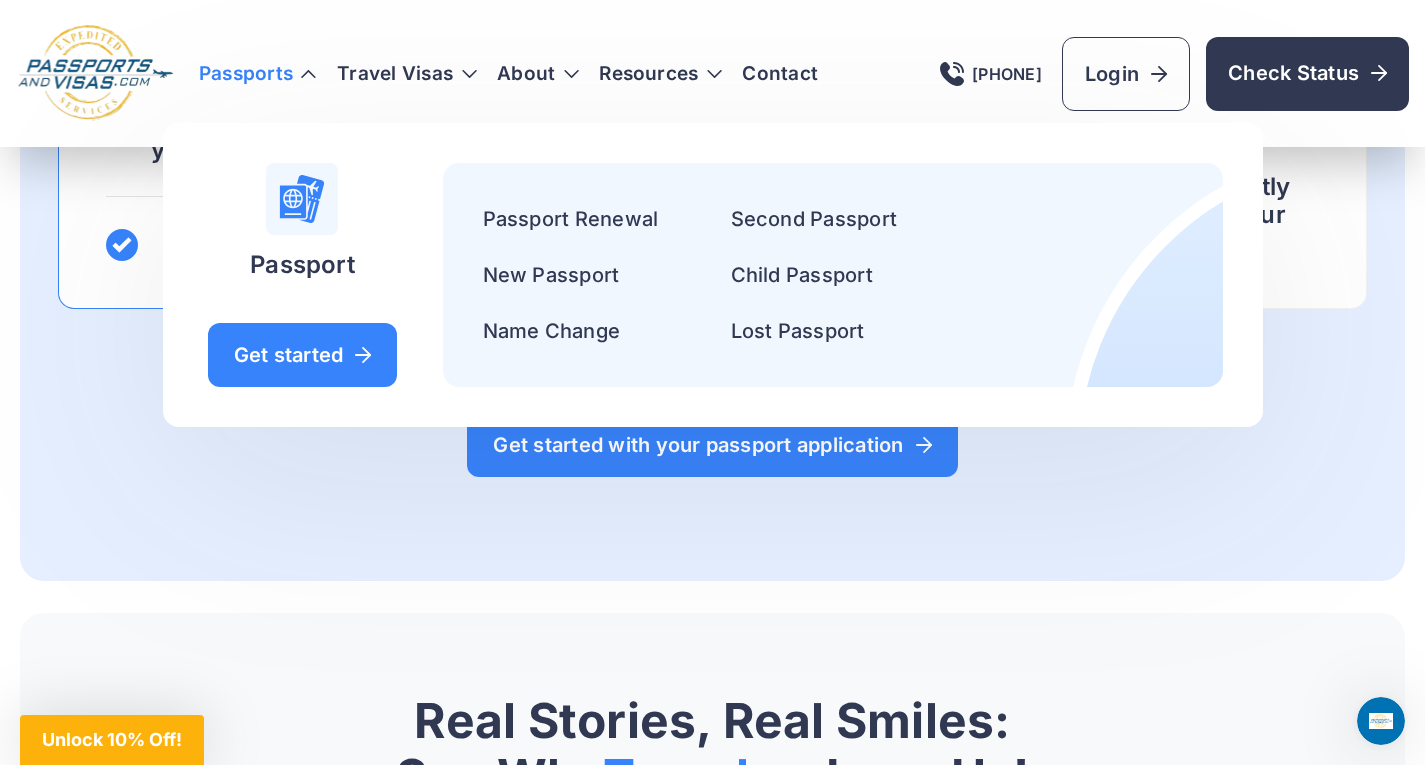 click on "Unlock 10% Off!" at bounding box center [112, 739] 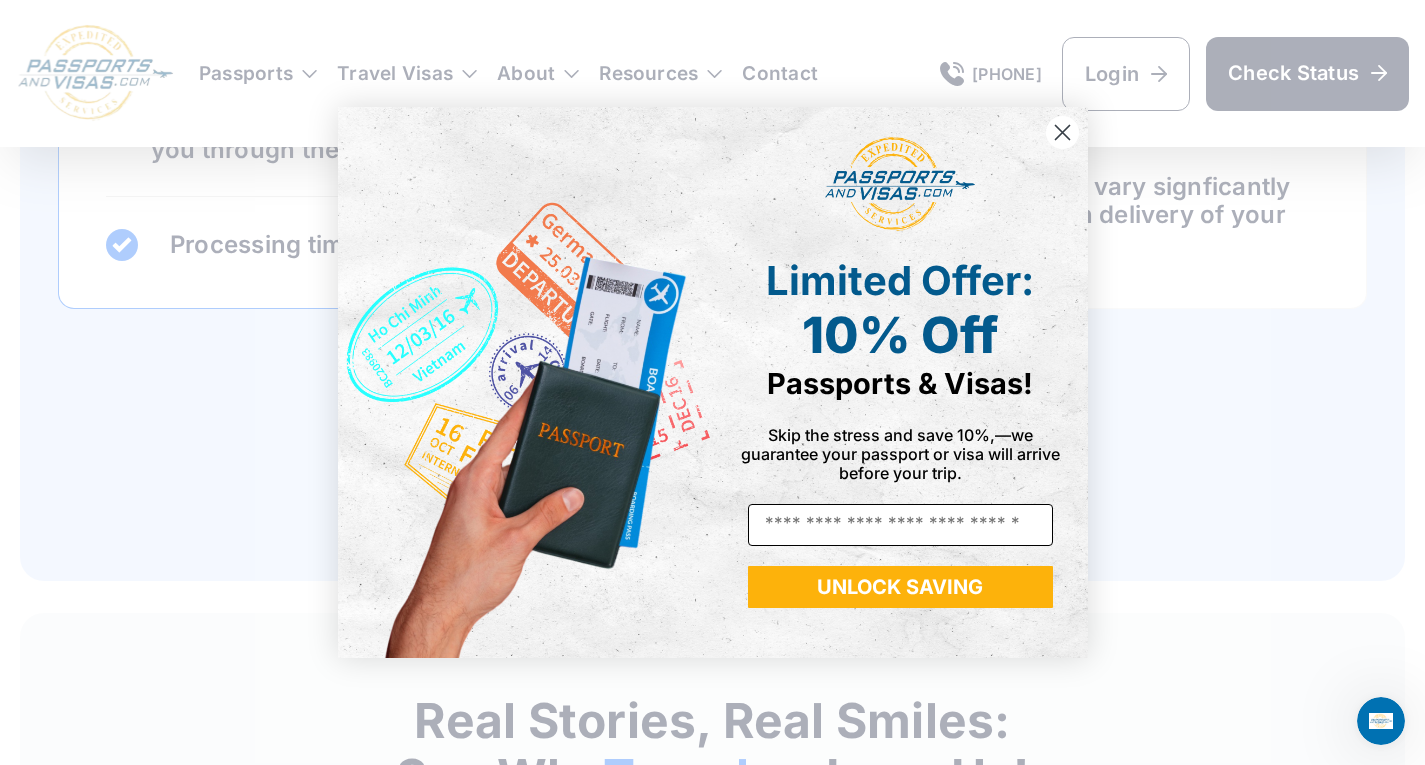 click on "Email" at bounding box center [900, 525] 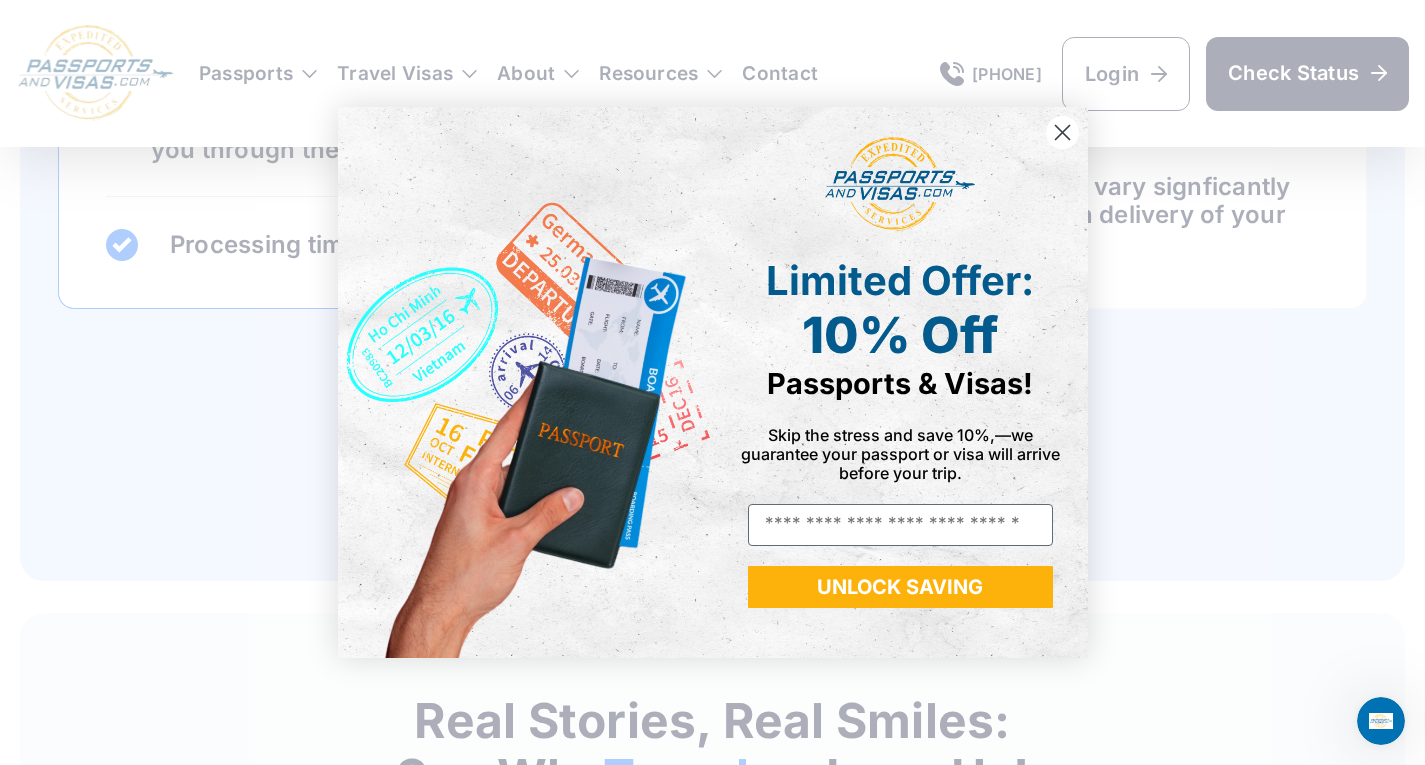 click 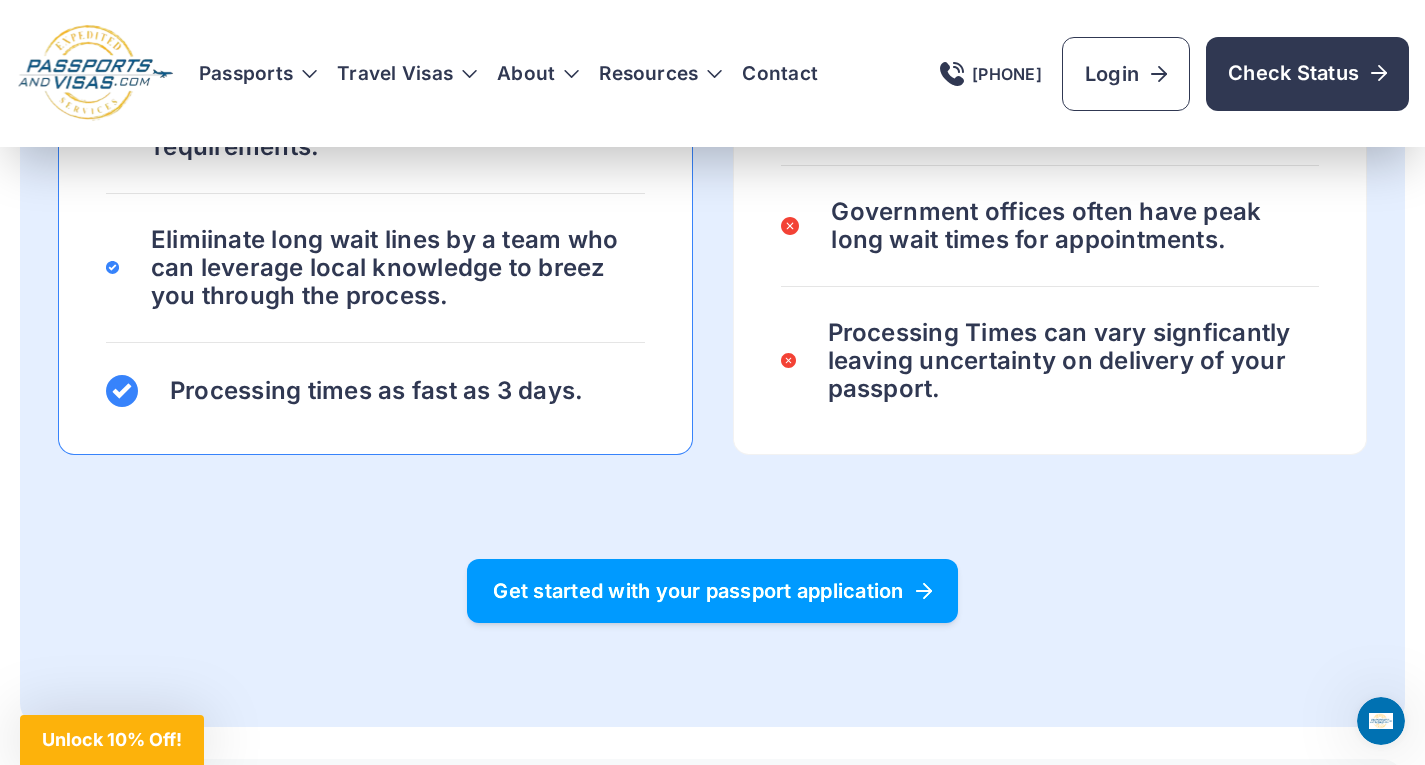 scroll, scrollTop: 2100, scrollLeft: 0, axis: vertical 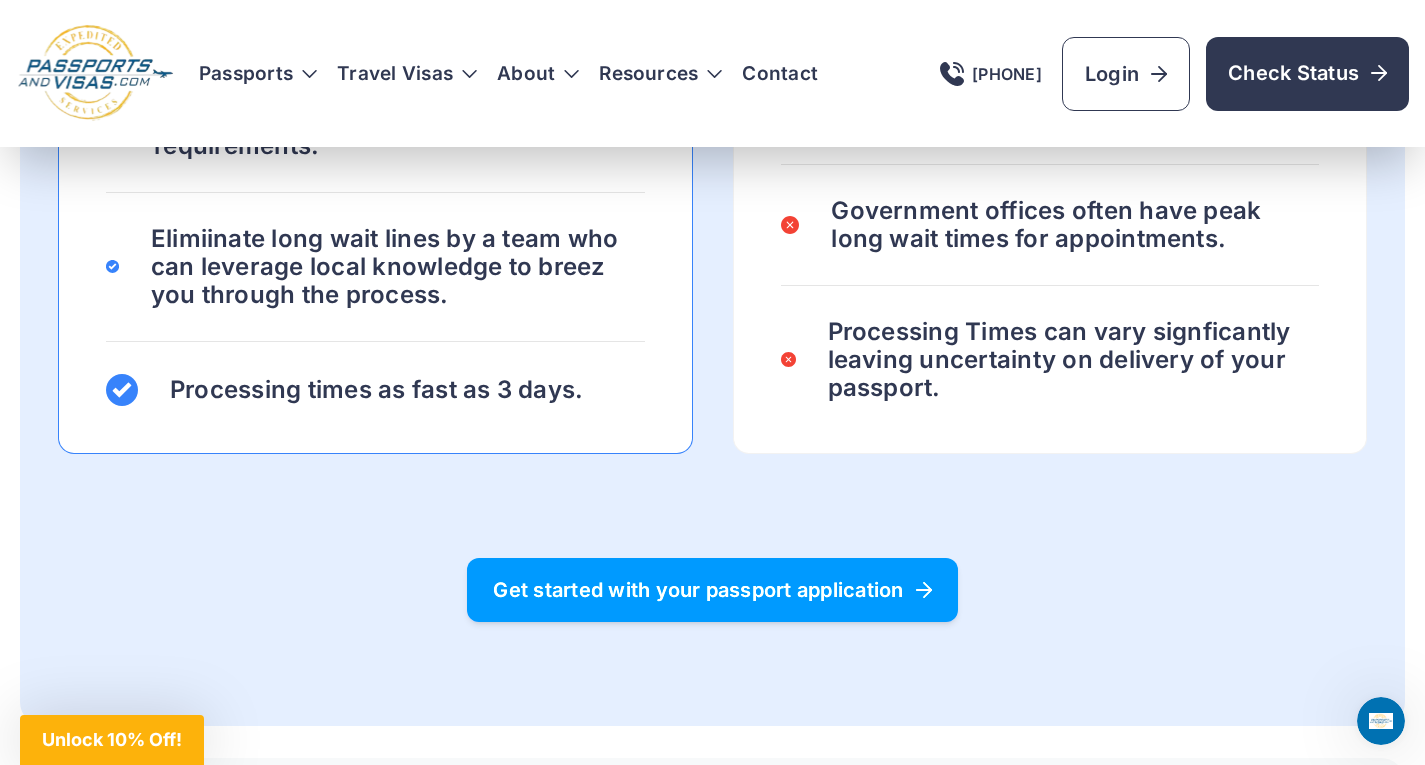 click on "Get started with your passport application" at bounding box center [712, 590] 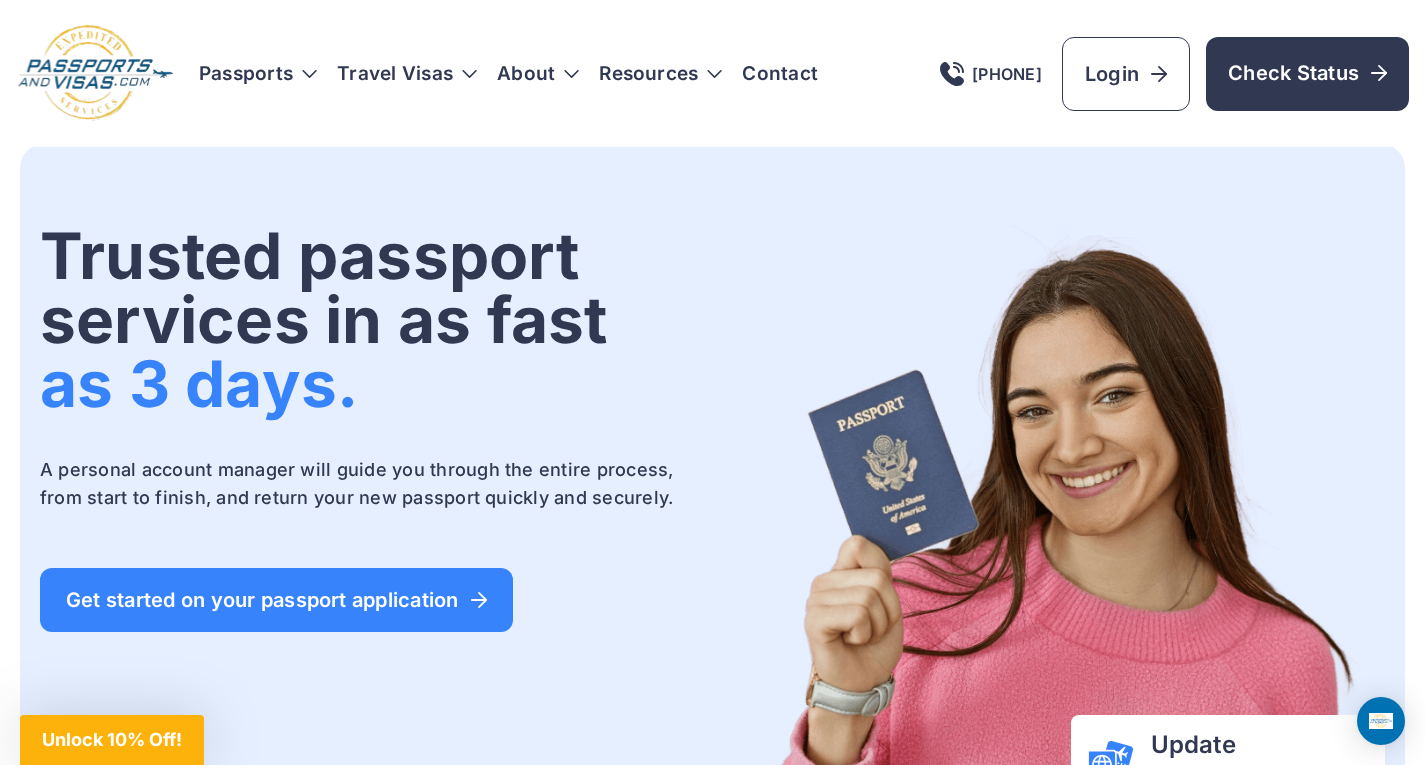 scroll, scrollTop: 0, scrollLeft: 0, axis: both 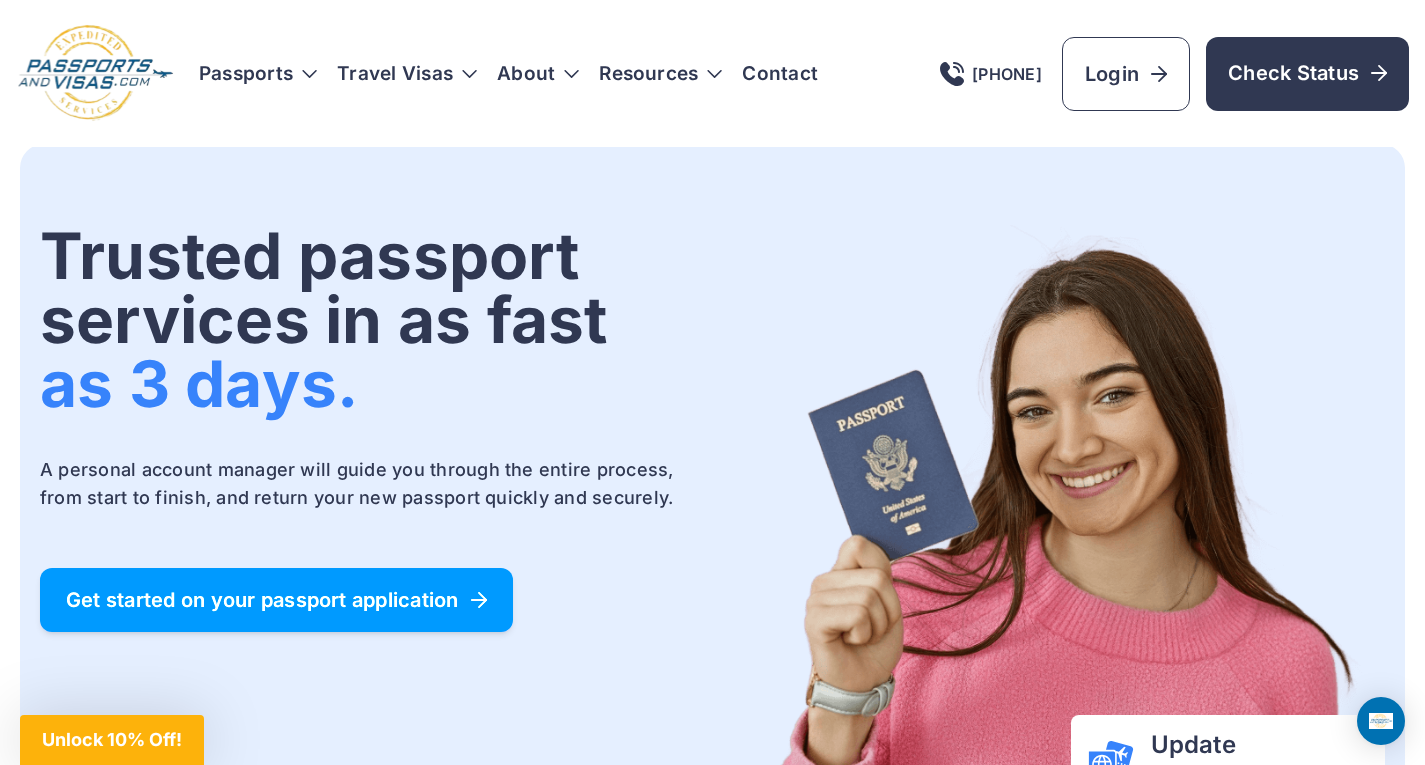 click on "Get started on your passport application" at bounding box center (276, 600) 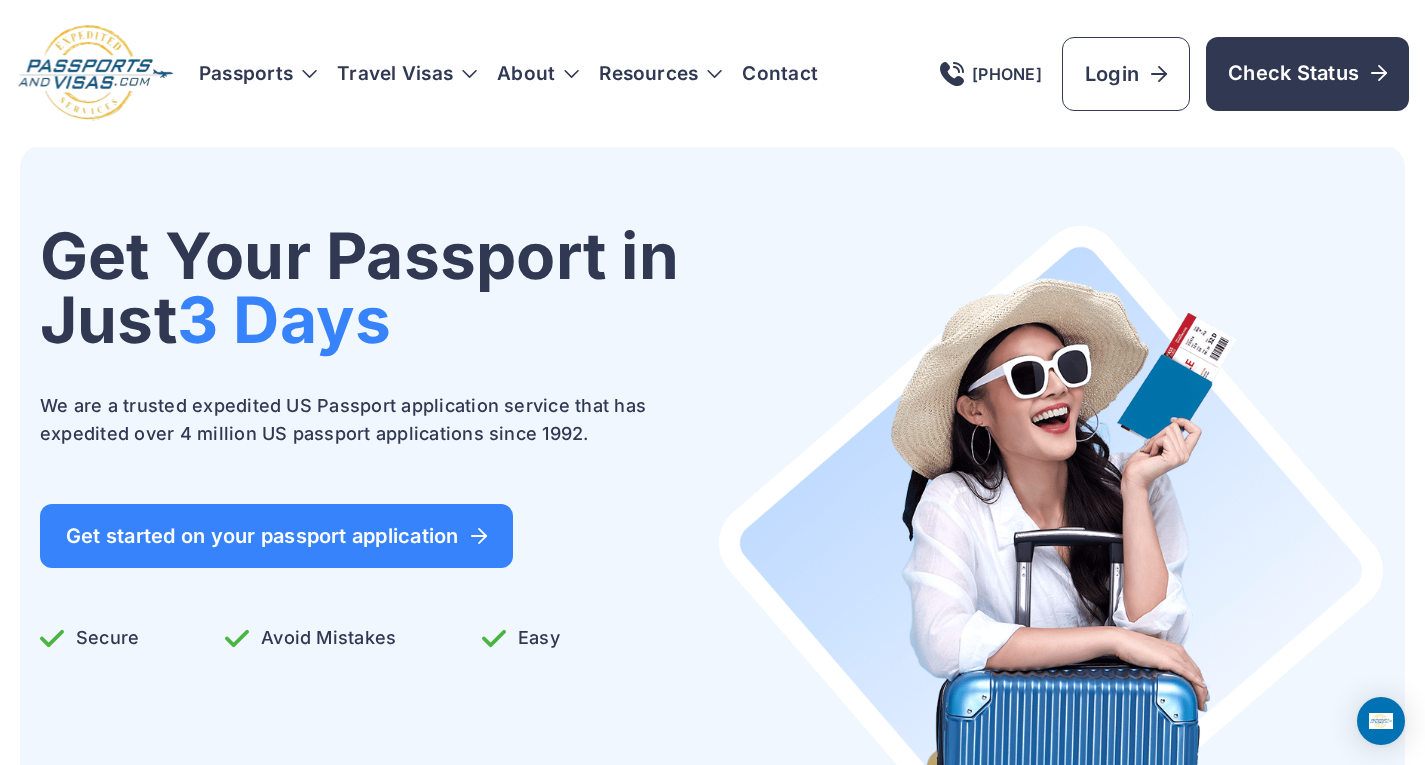 scroll, scrollTop: 0, scrollLeft: 0, axis: both 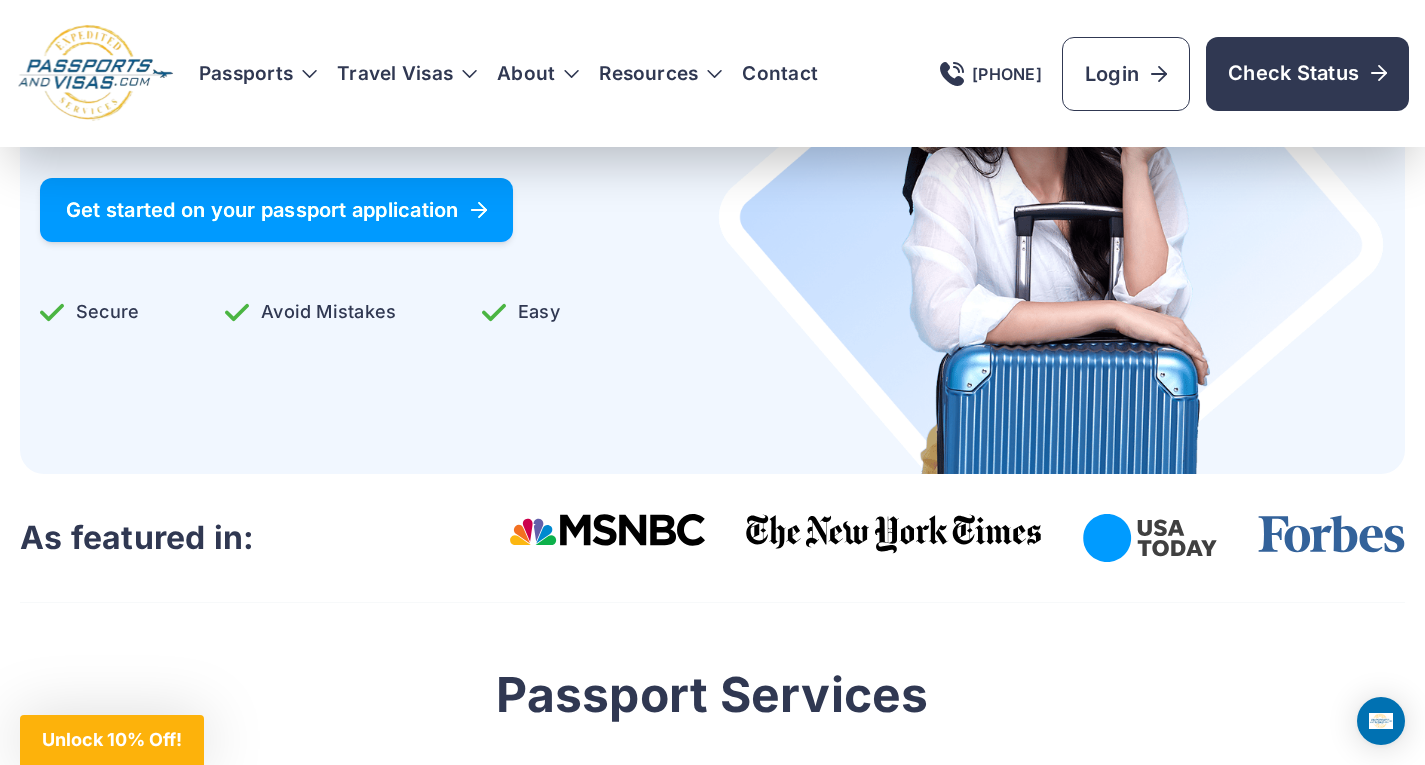 click on "Get started on your passport application" at bounding box center [276, 210] 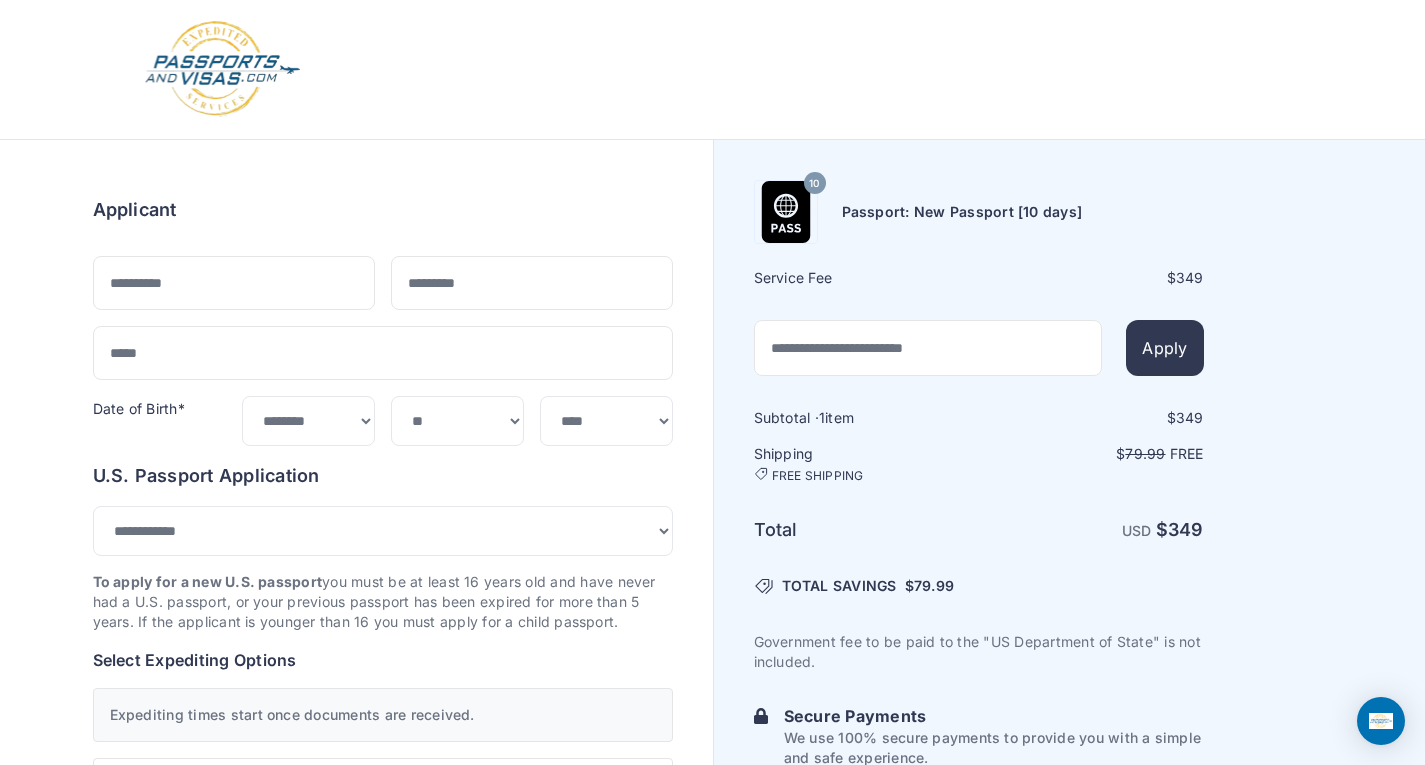 select on "***" 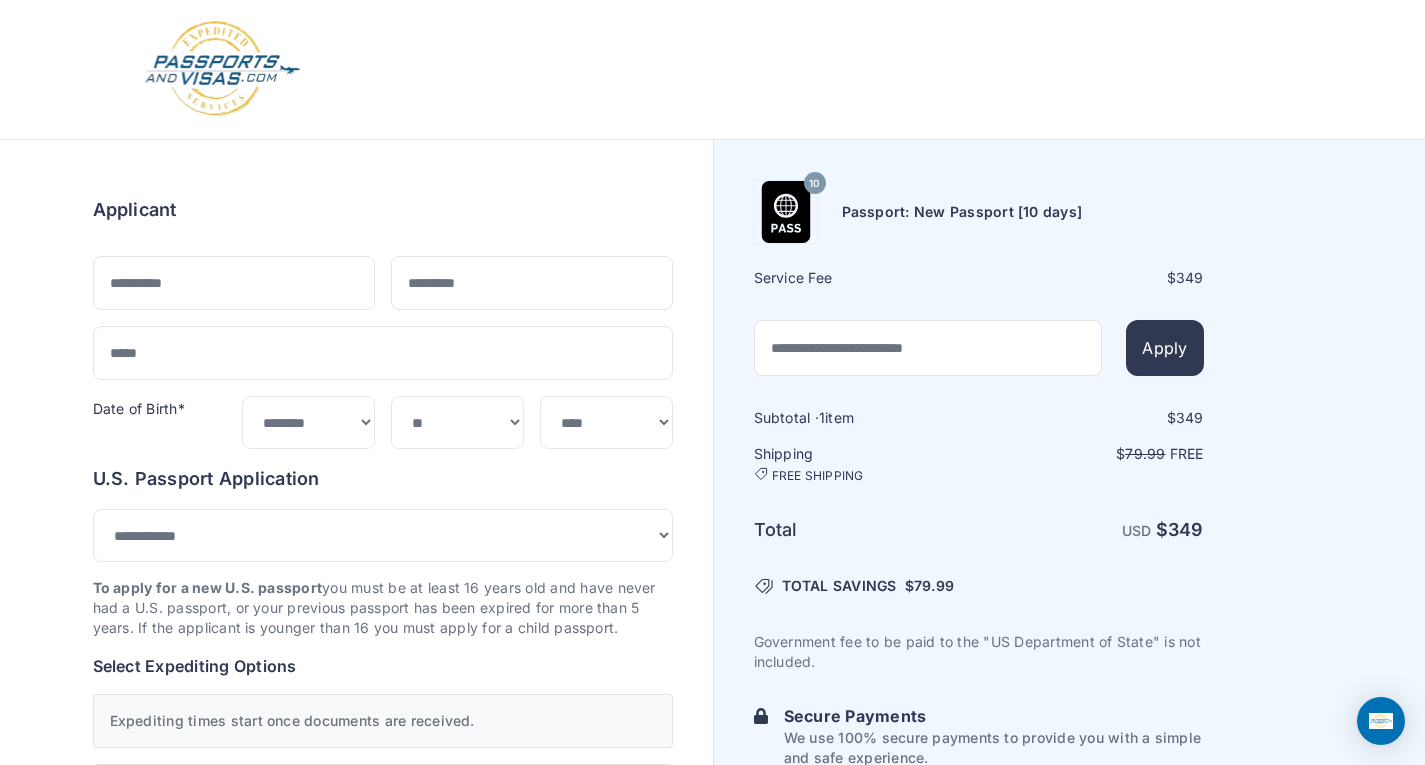 scroll, scrollTop: 0, scrollLeft: 0, axis: both 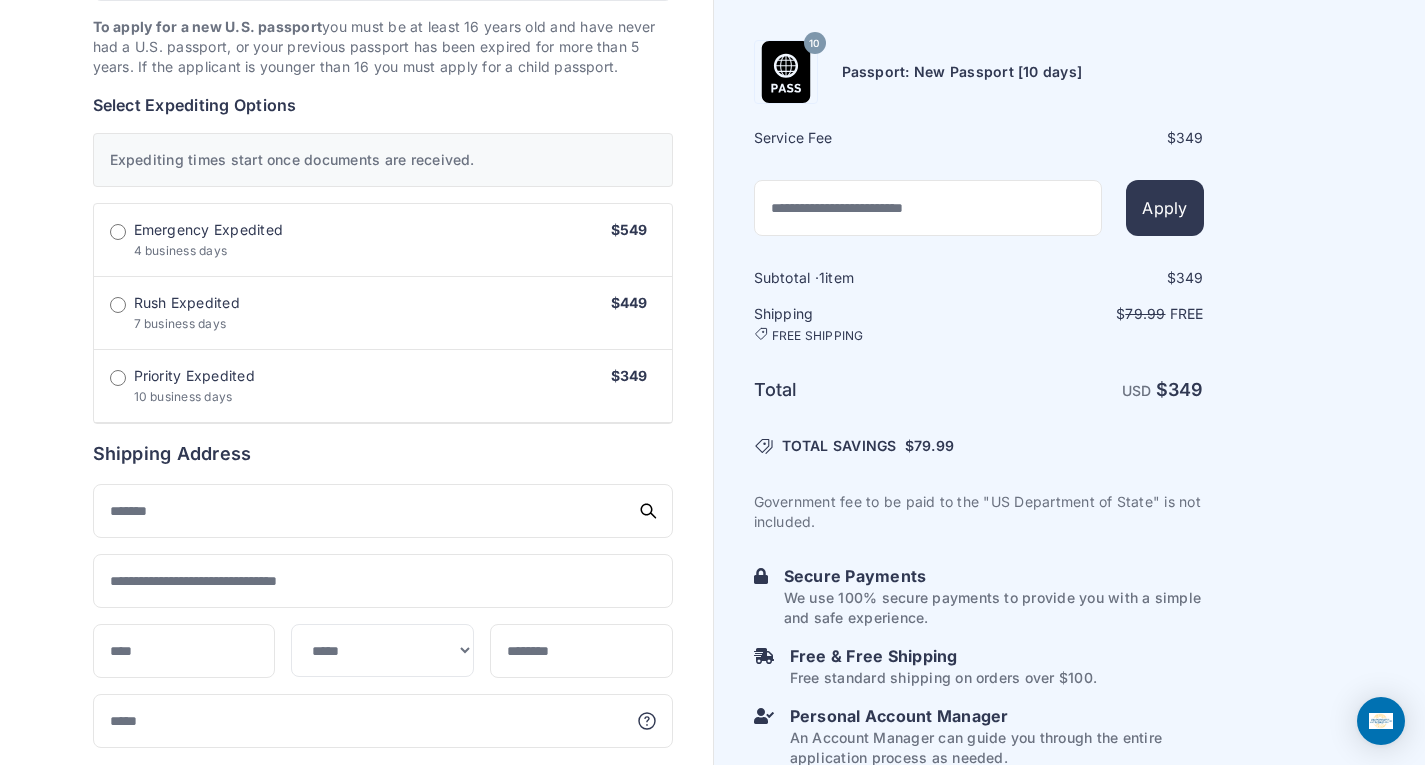 click on "Emergency Expedited" at bounding box center (209, 230) 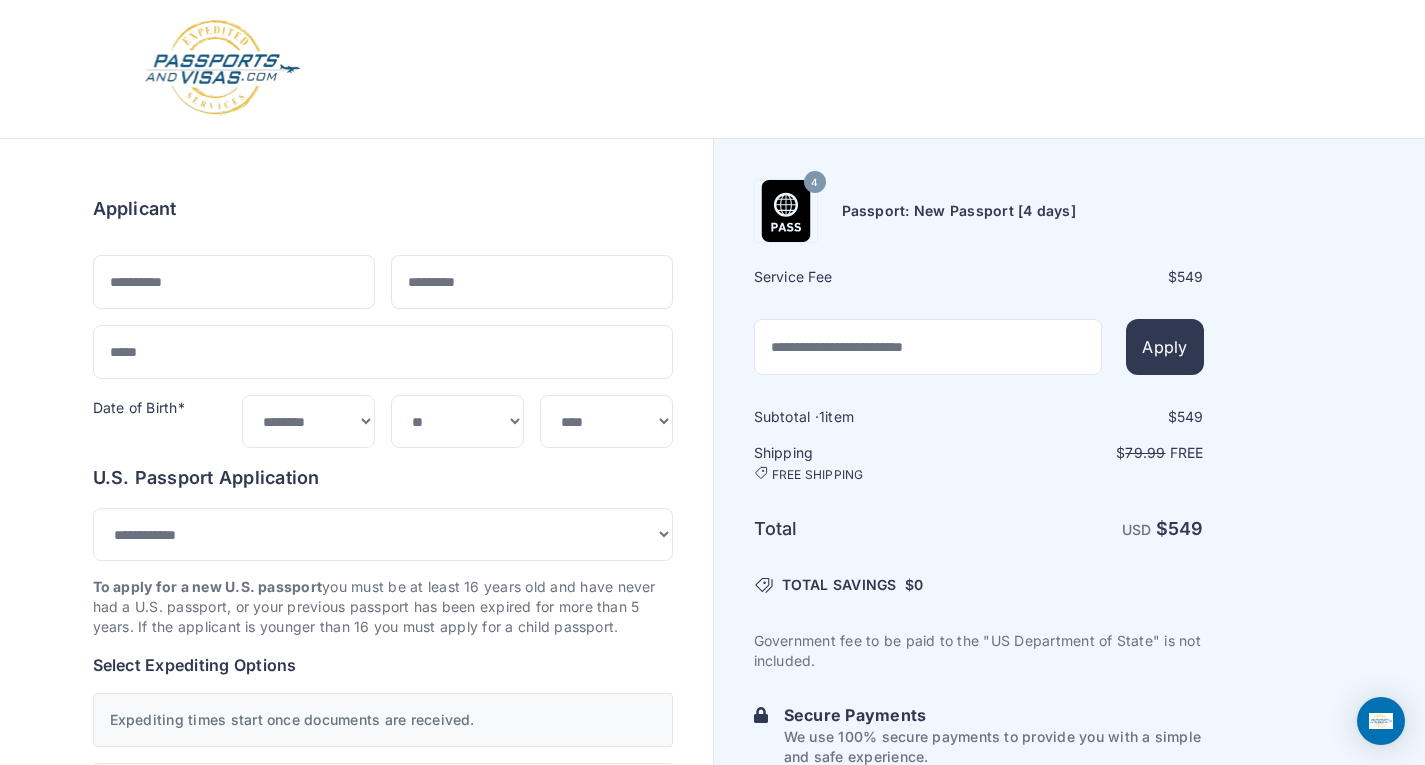 scroll, scrollTop: 0, scrollLeft: 0, axis: both 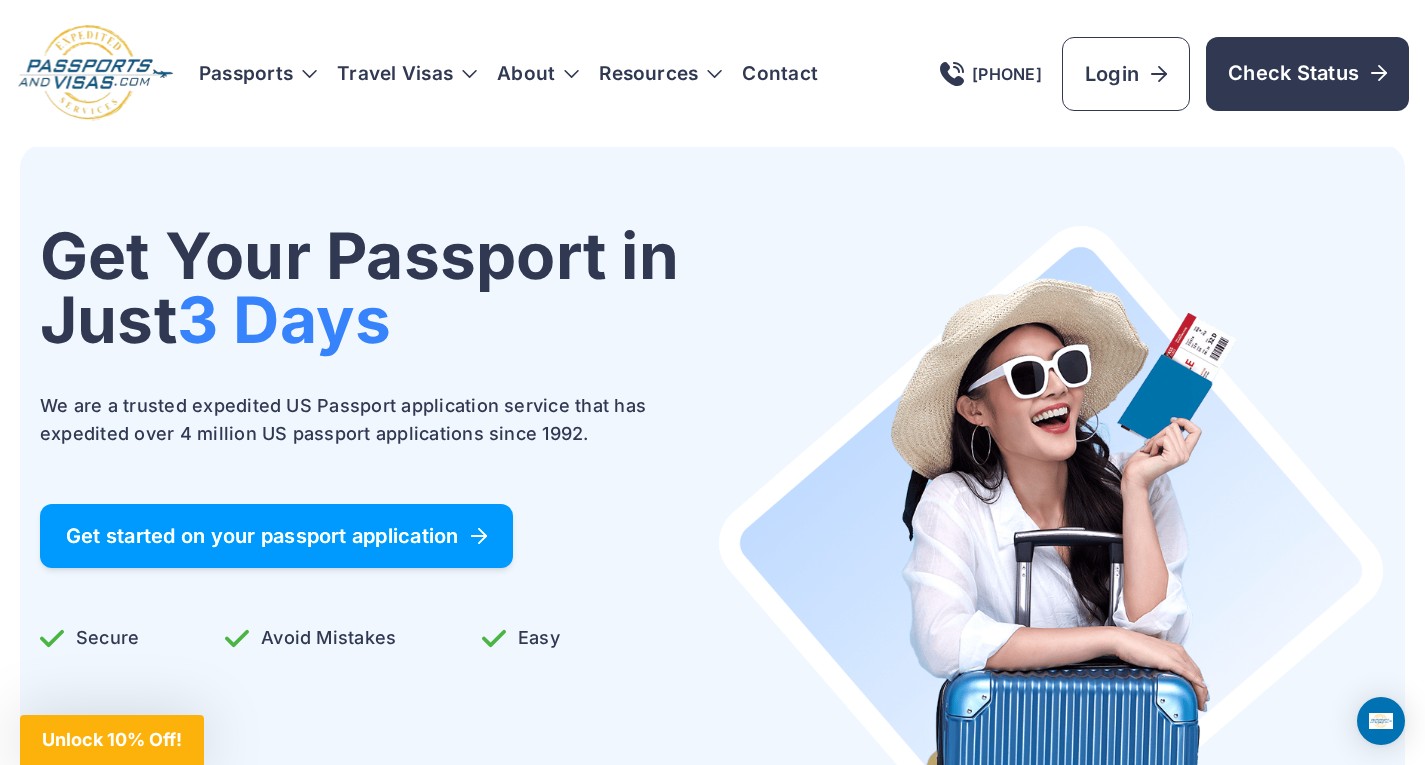click on "Get started on your passport application" at bounding box center (276, 536) 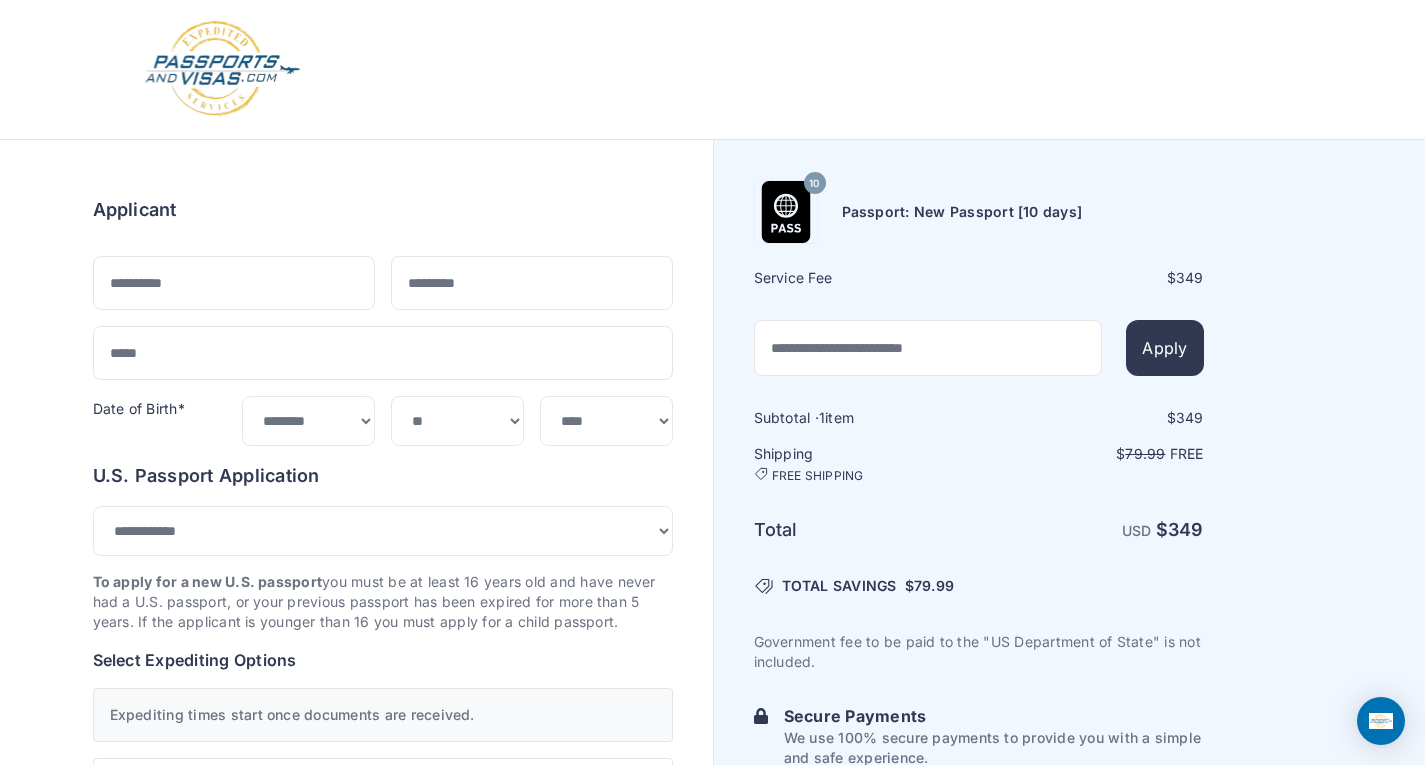 select on "**" 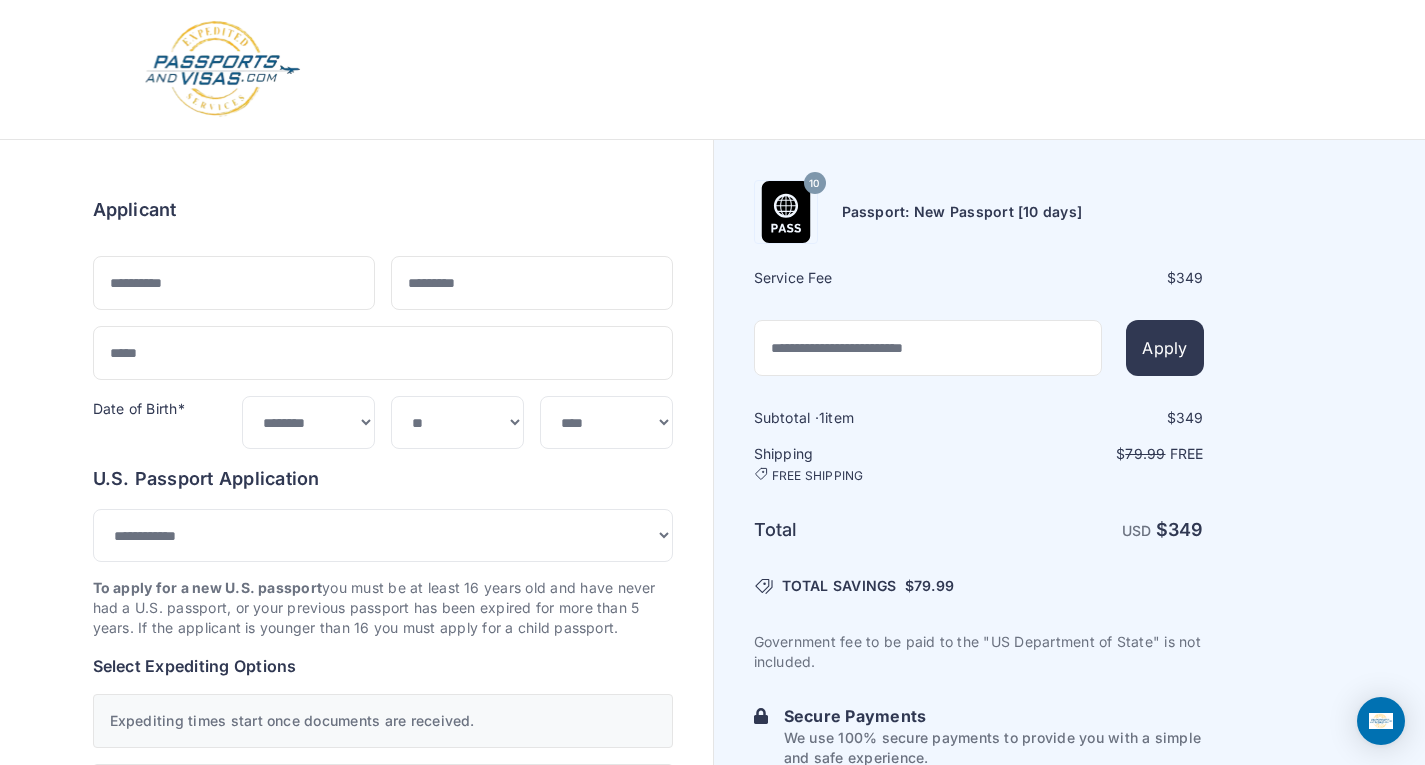 scroll, scrollTop: 0, scrollLeft: 0, axis: both 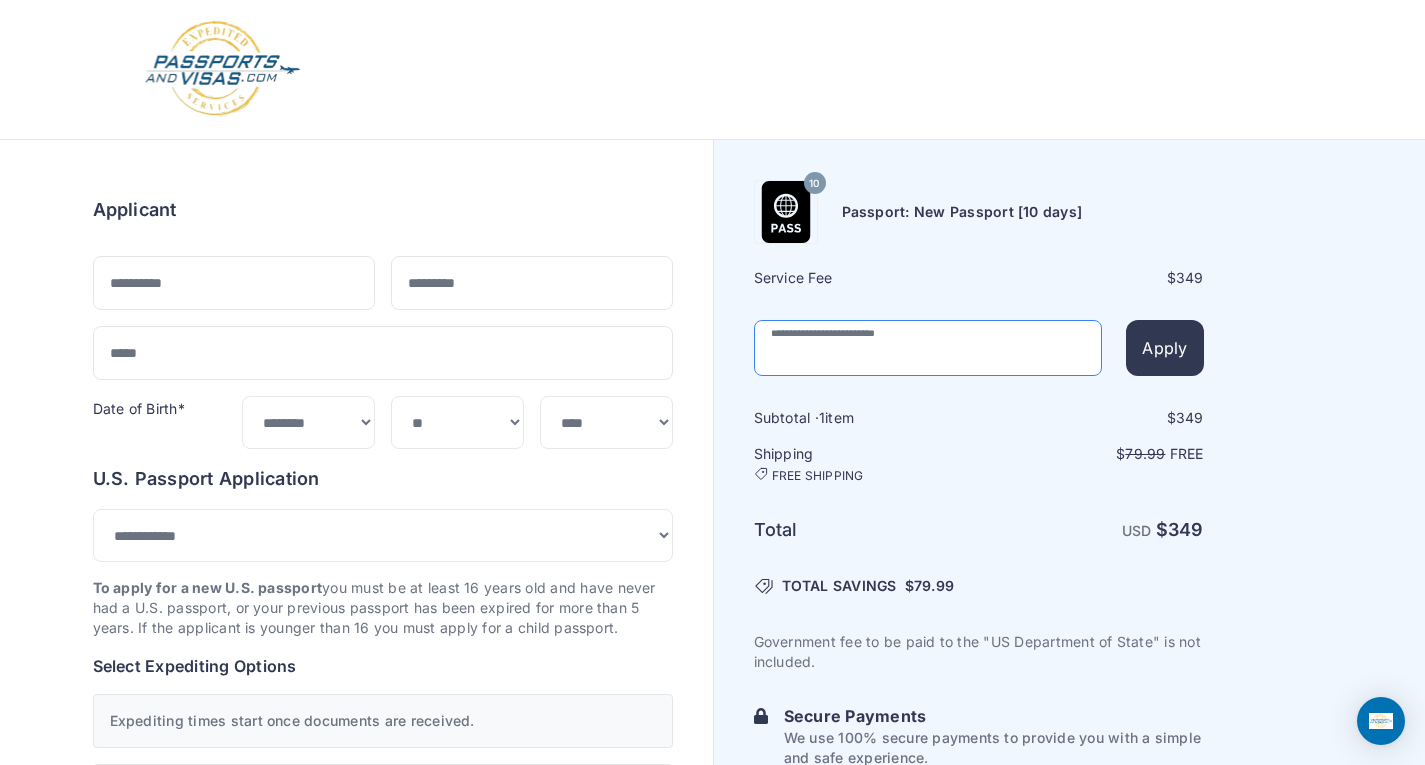 click at bounding box center [928, 348] 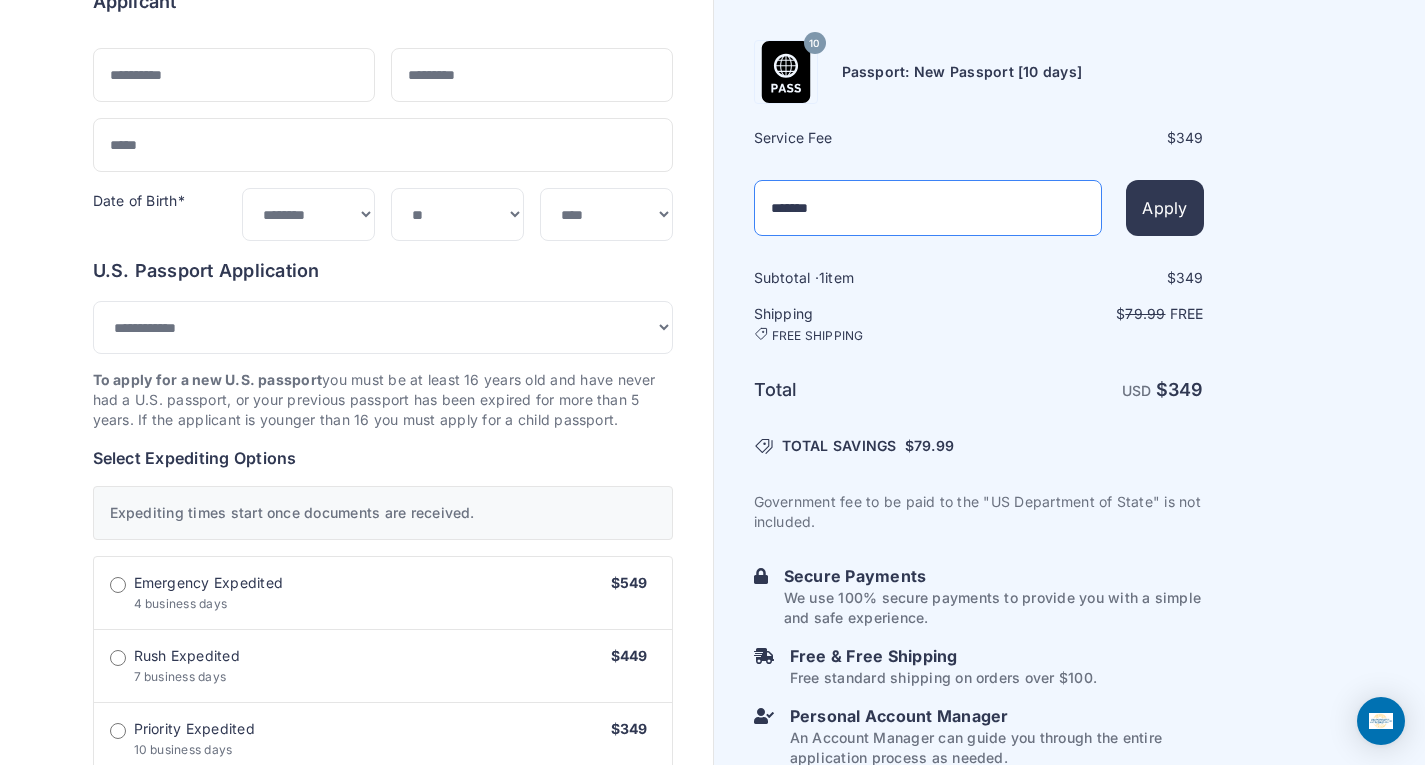 scroll, scrollTop: 209, scrollLeft: 0, axis: vertical 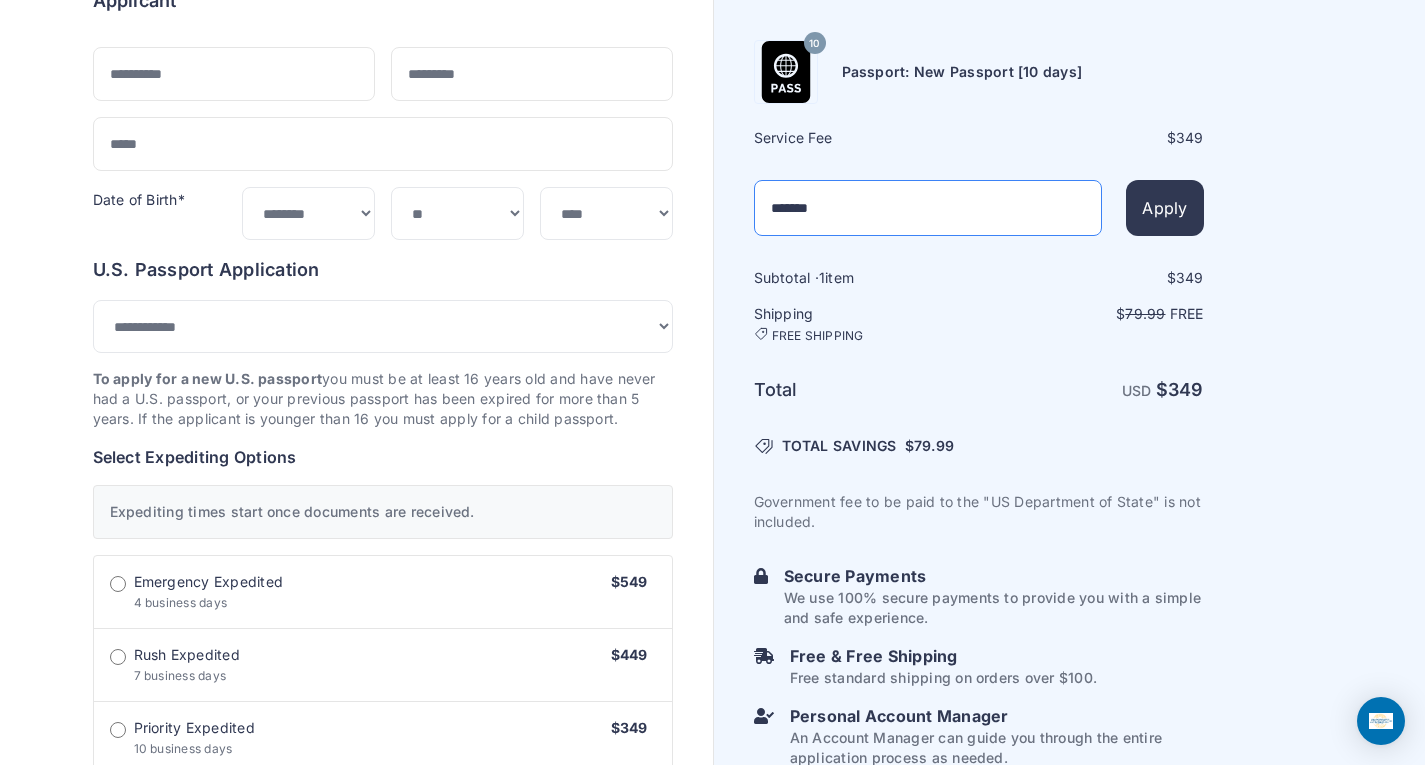 type on "*******" 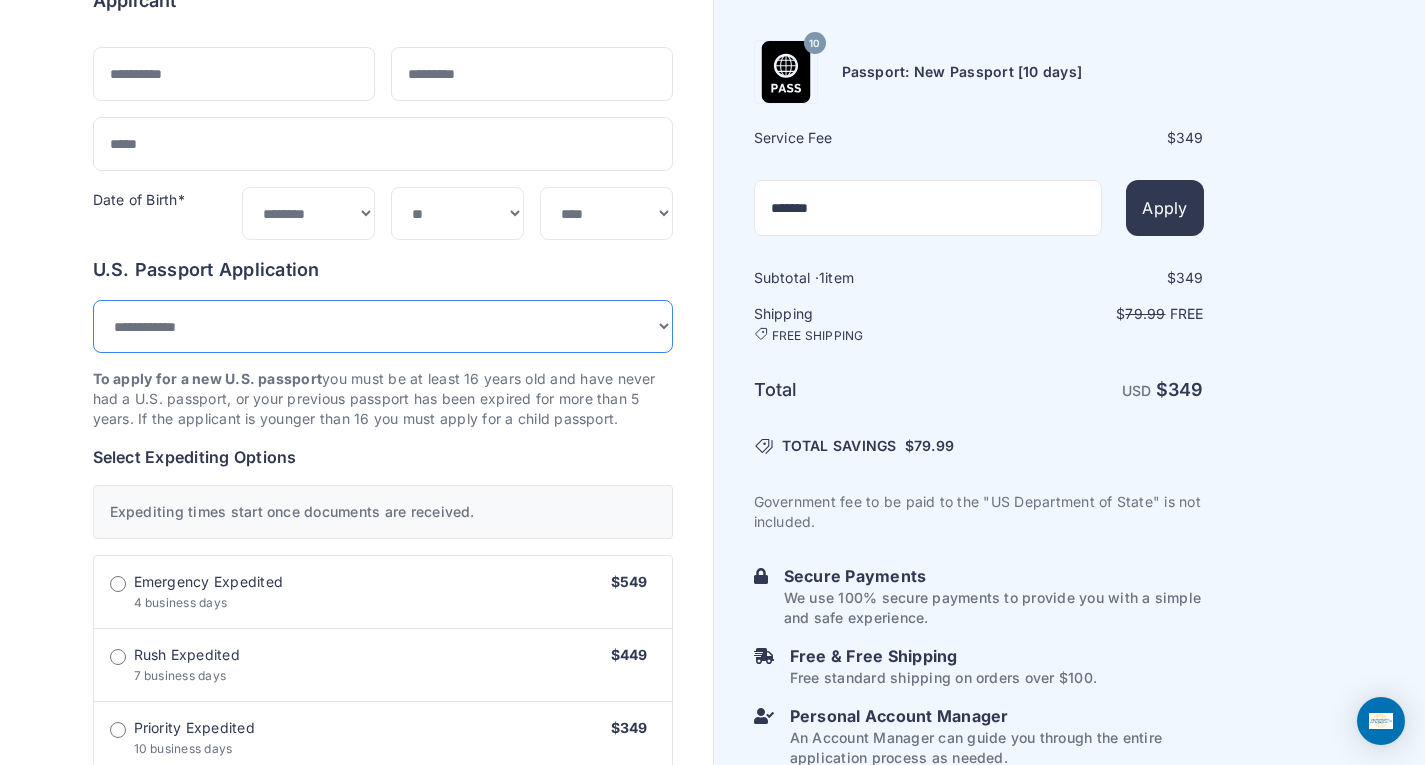 click on "**********" at bounding box center (383, 326) 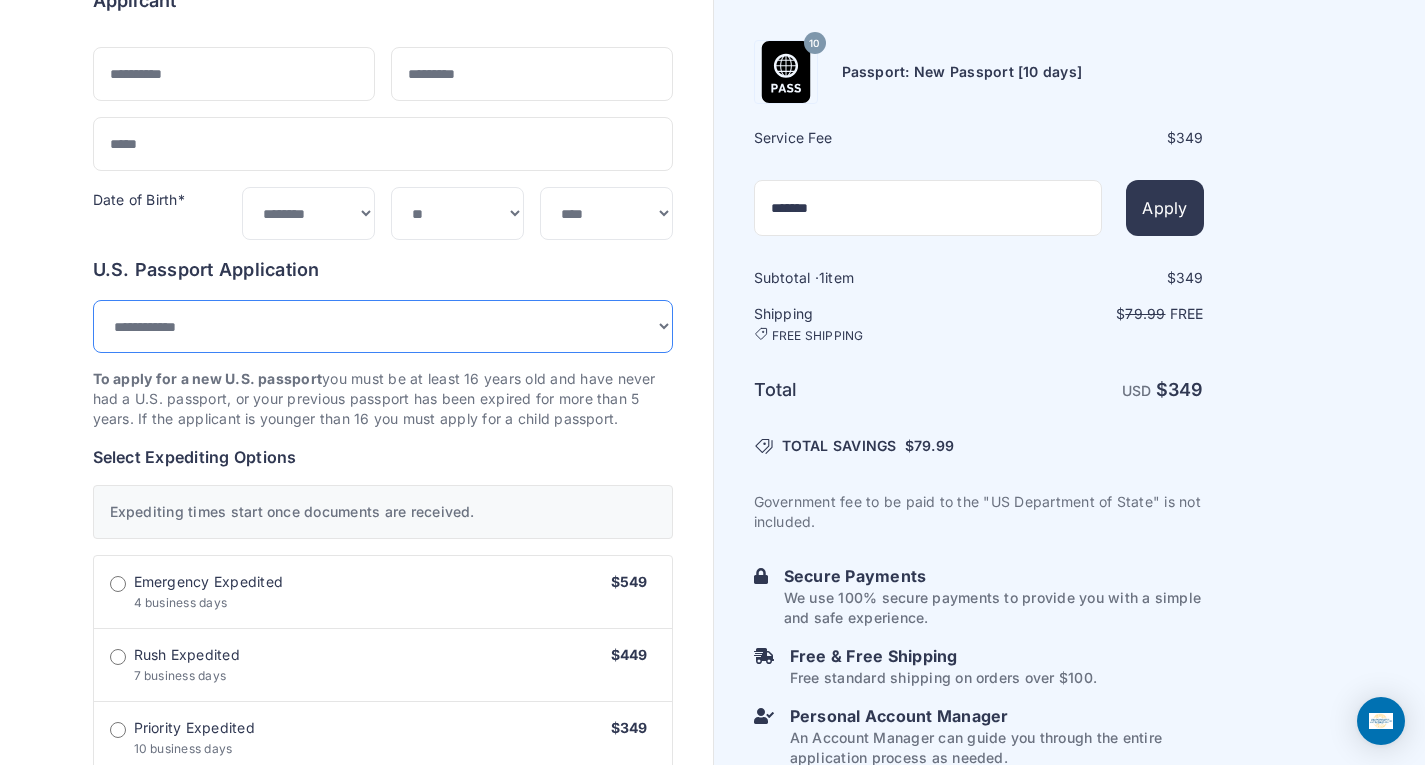 select on "*******" 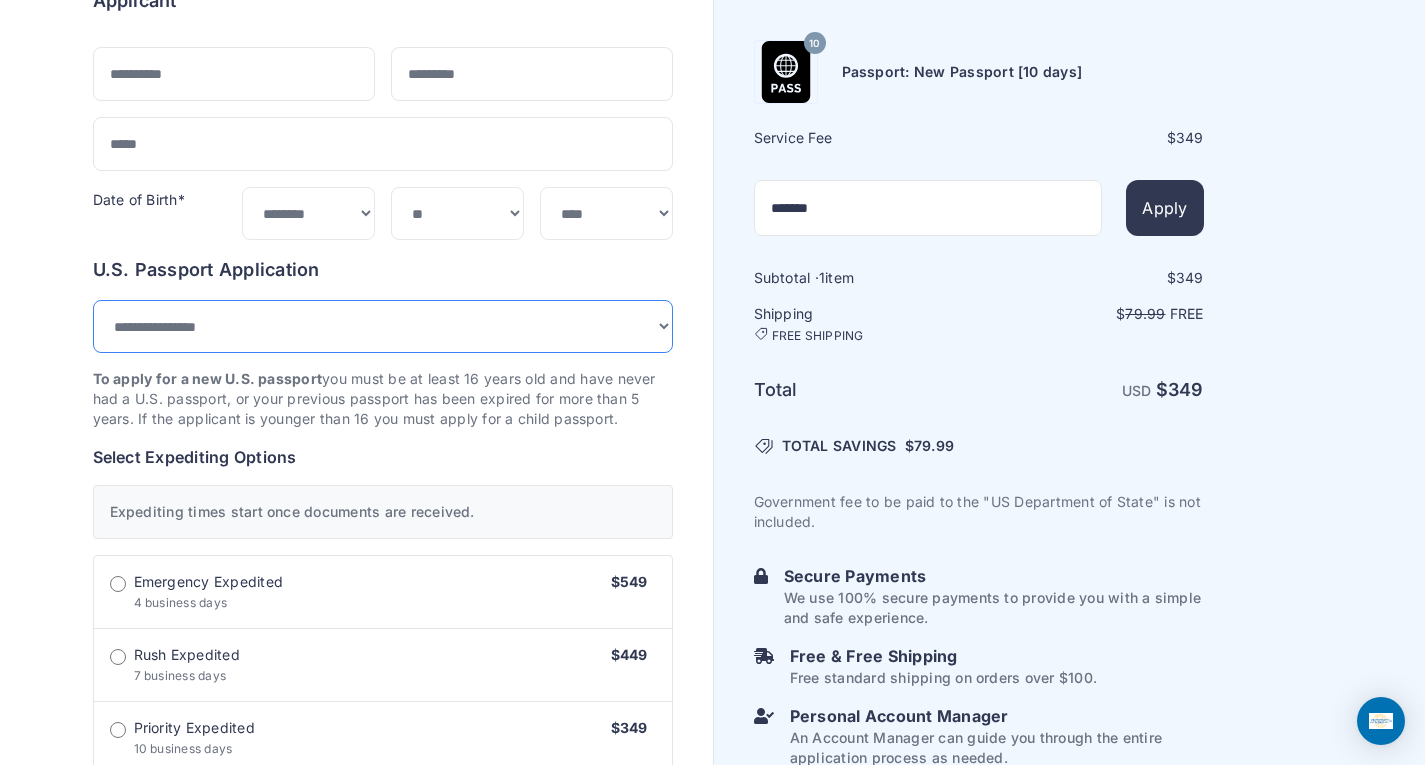 click on "**********" at bounding box center [383, 326] 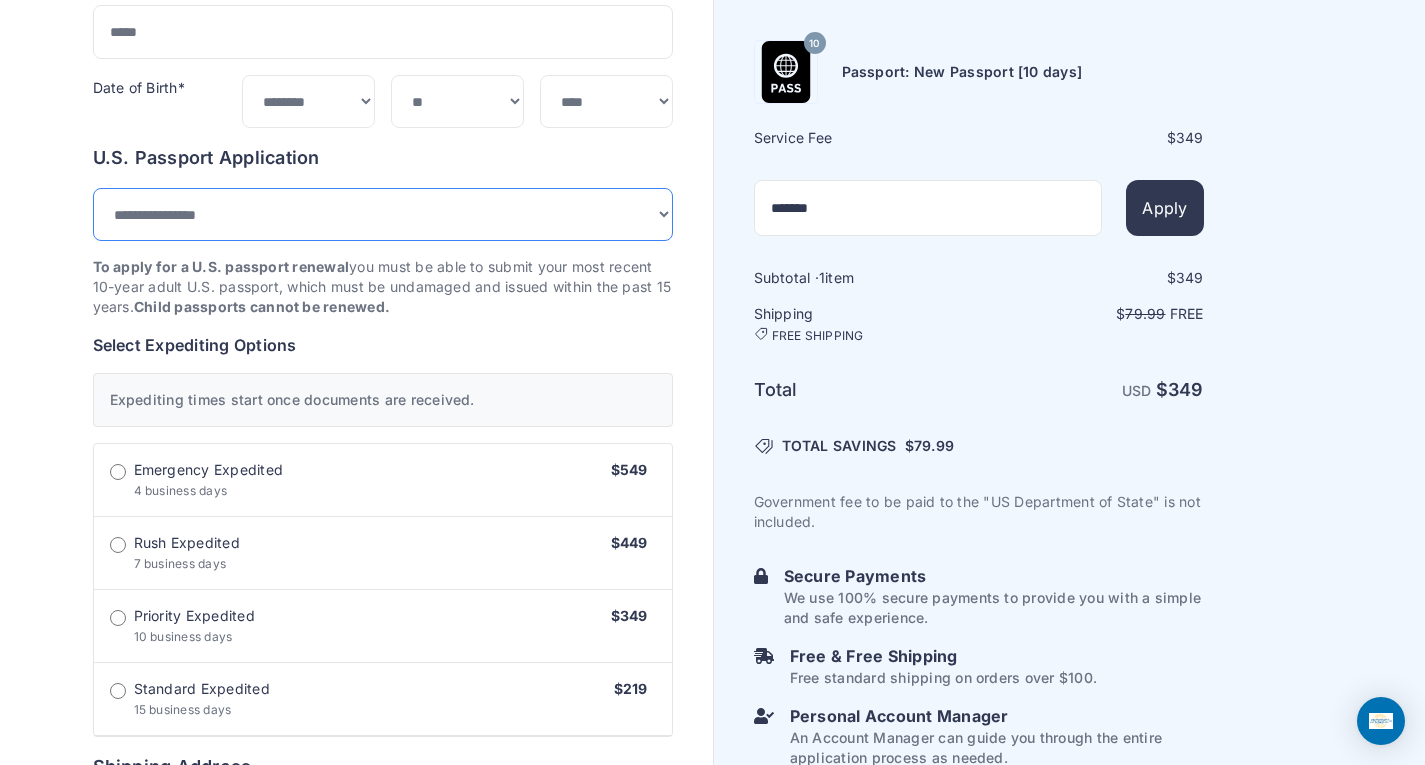 scroll, scrollTop: 322, scrollLeft: 0, axis: vertical 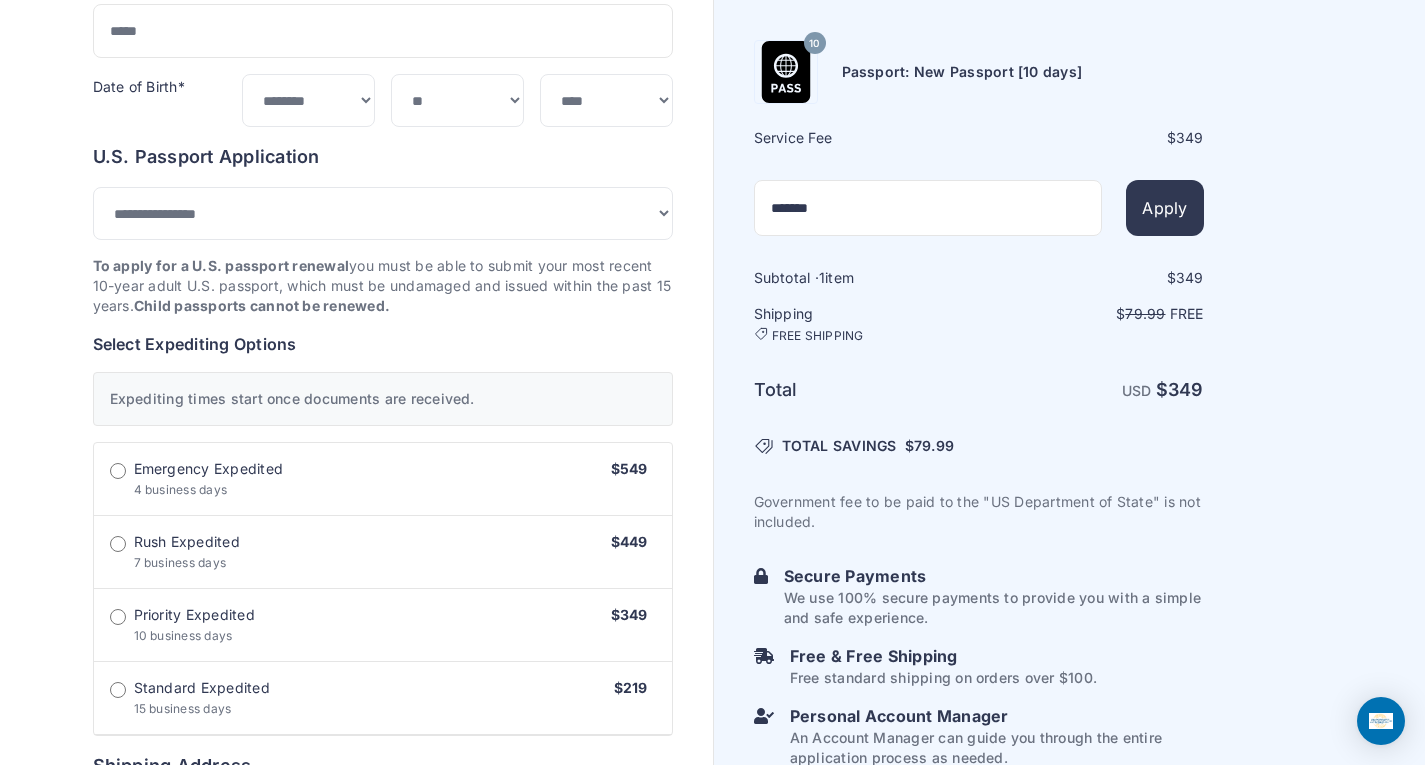 click on "Emergency Expedited
4 business days
$549" at bounding box center (383, 479) 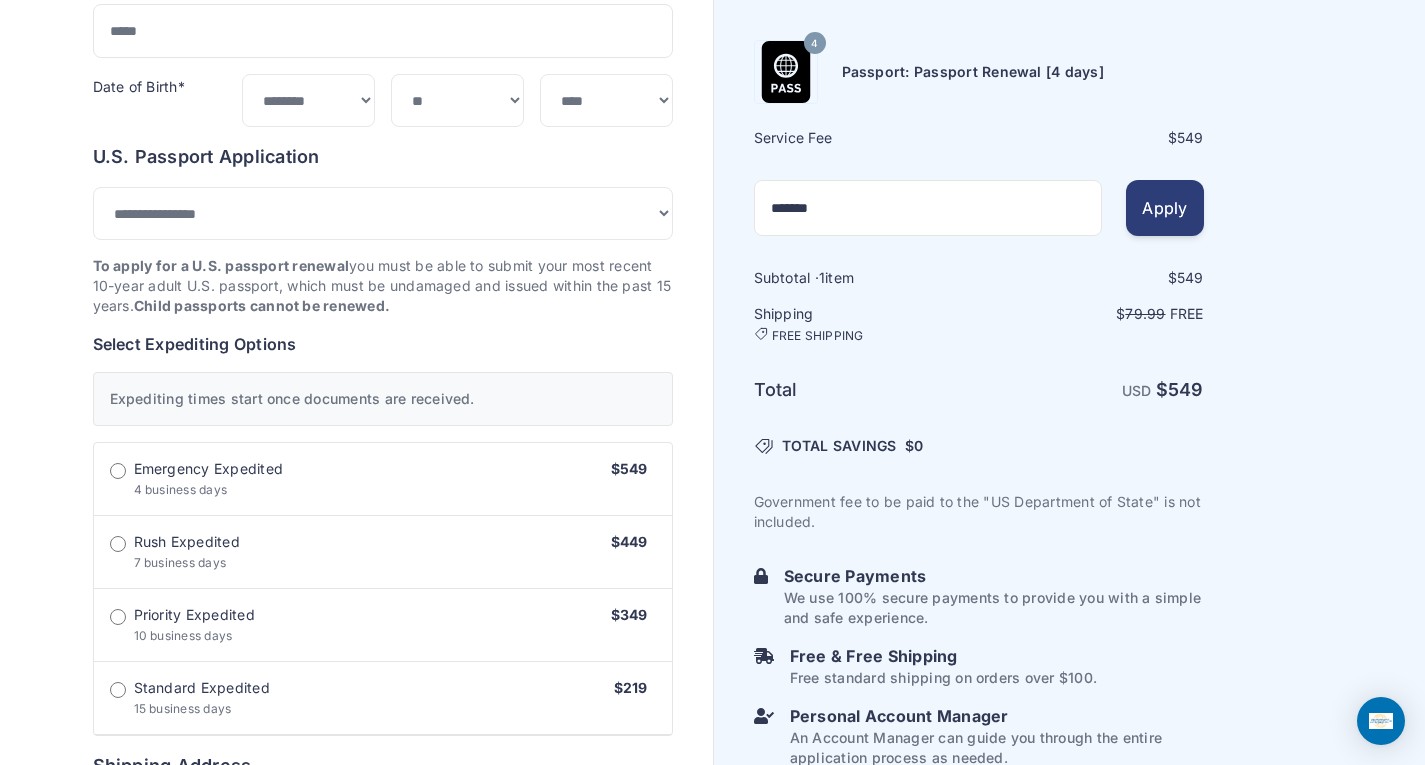 click on "Apply" at bounding box center (1164, 208) 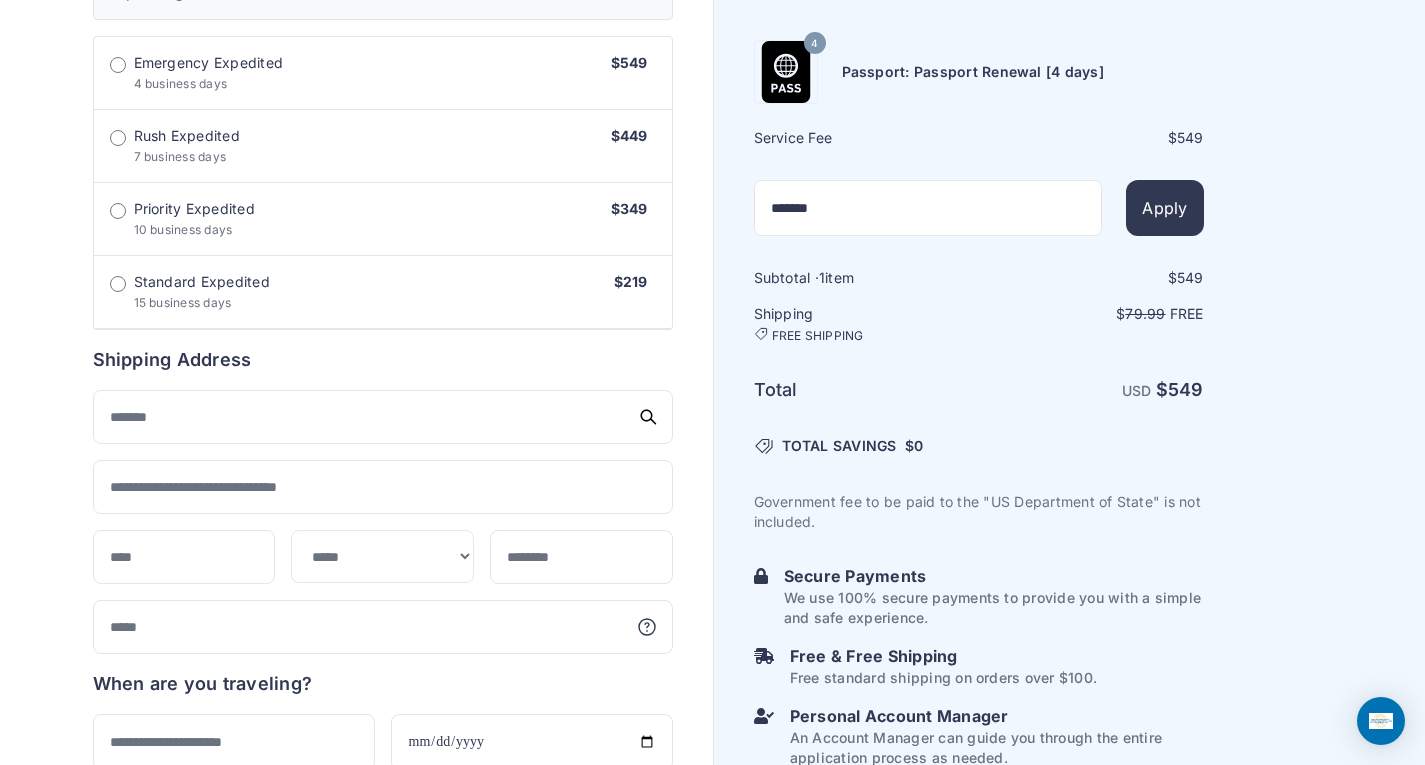 scroll, scrollTop: 729, scrollLeft: 0, axis: vertical 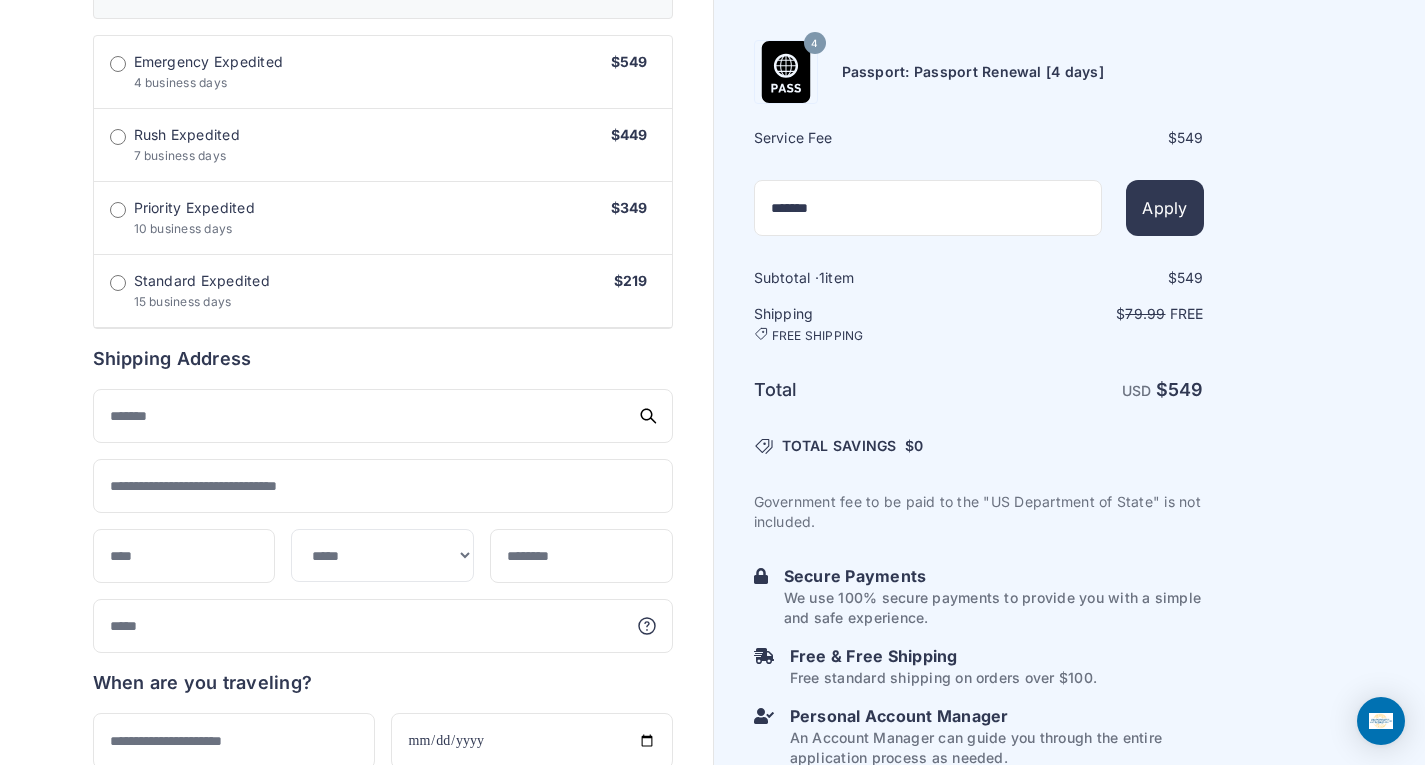 click on "Shipping Address" at bounding box center [383, 359] 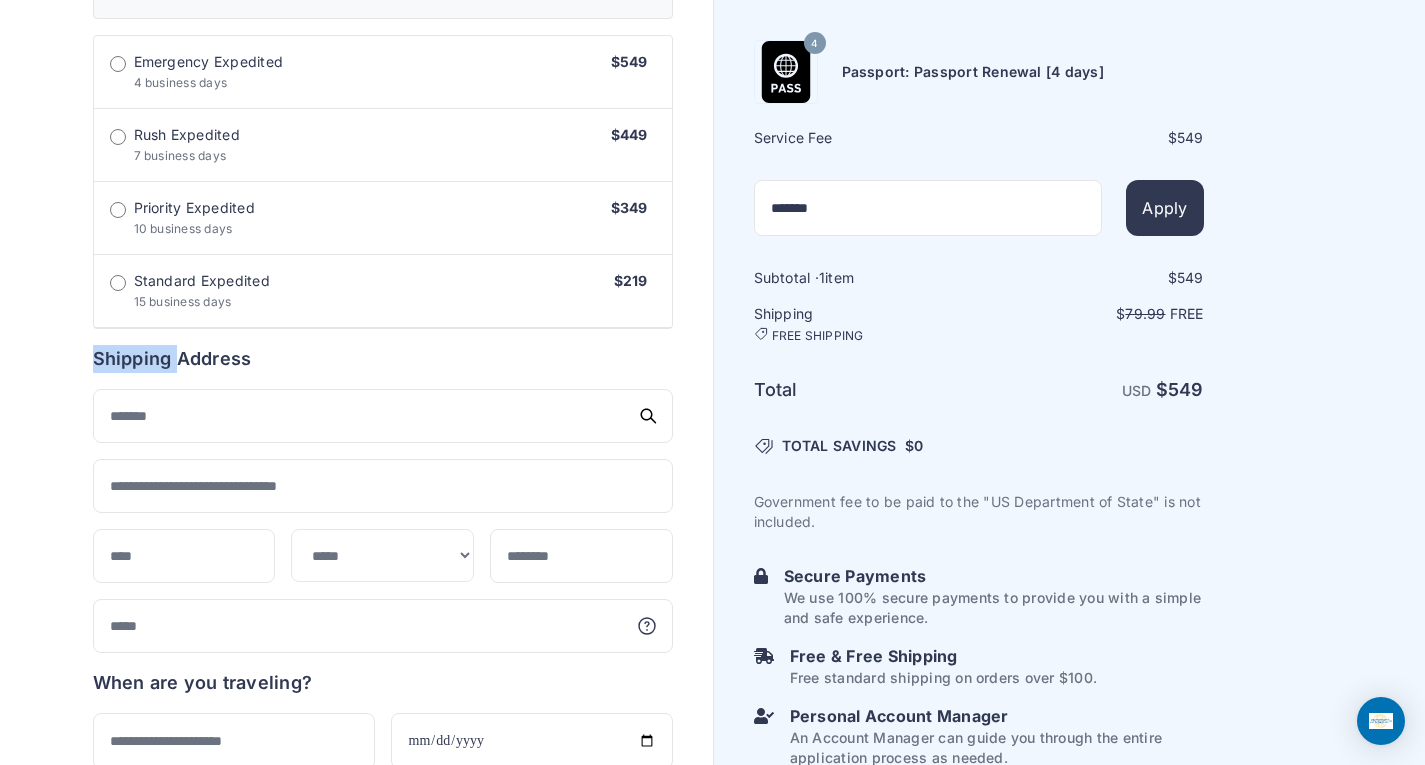 click on "Shipping Address" at bounding box center (383, 359) 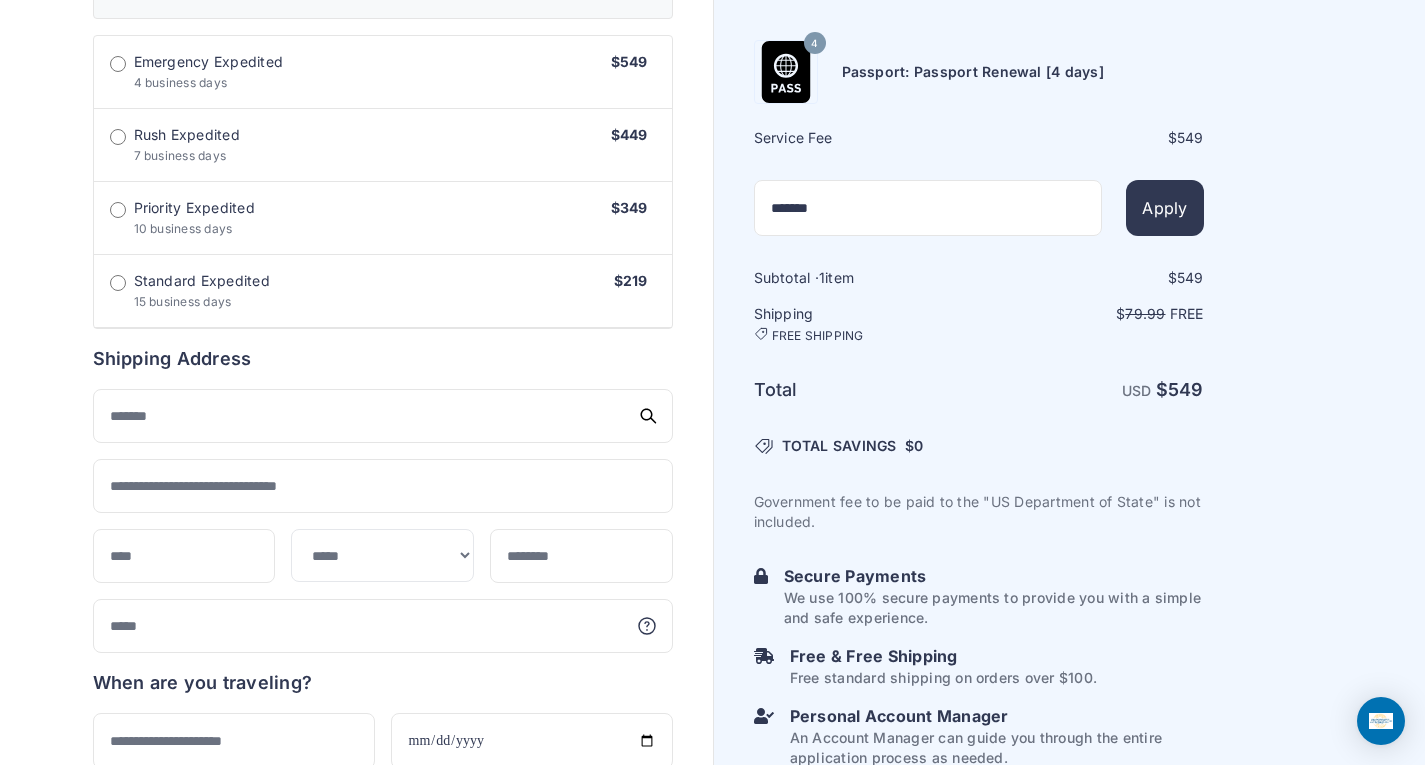 click on "Shipping Address" at bounding box center [383, 359] 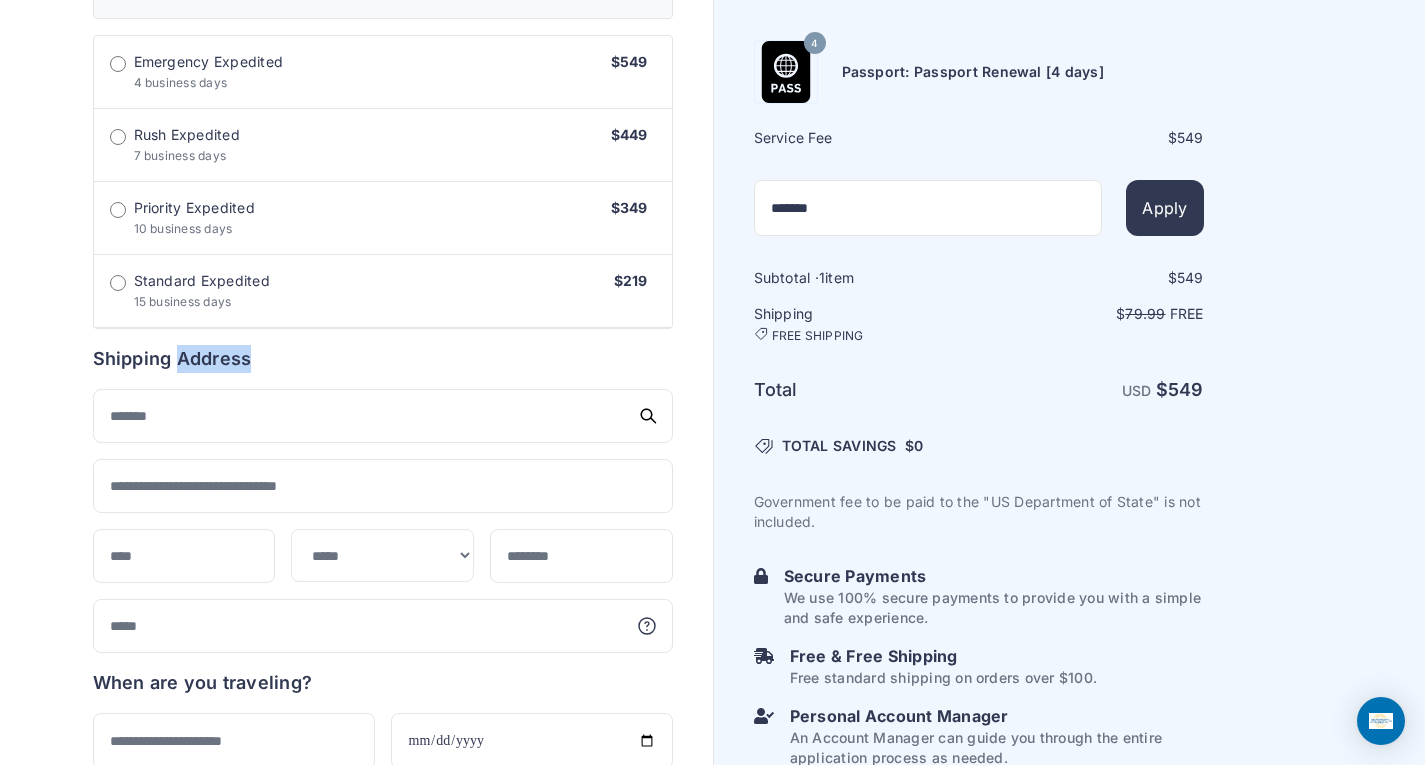 click on "Shipping Address" at bounding box center (383, 359) 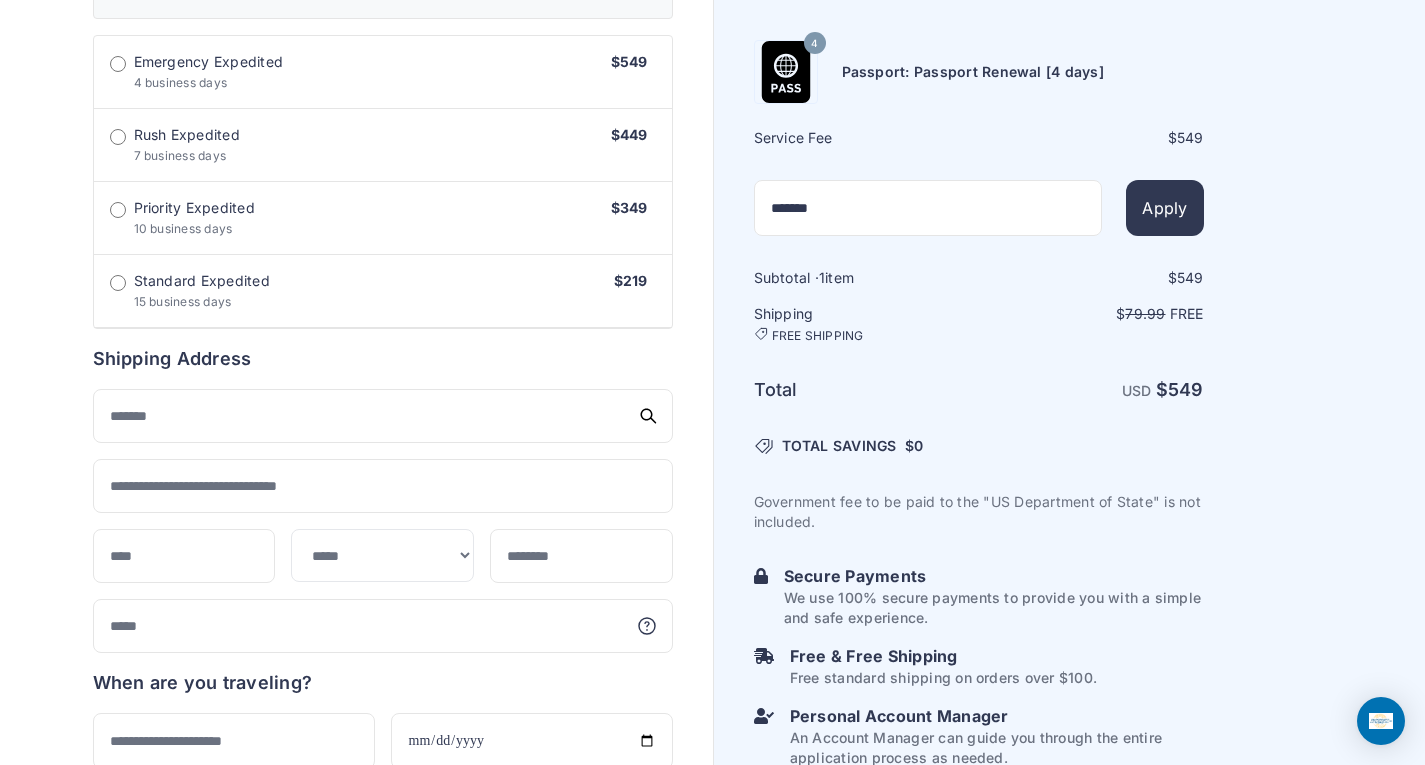 click on "Order summary
$ 549
4
549 1 549" at bounding box center [356, 299] 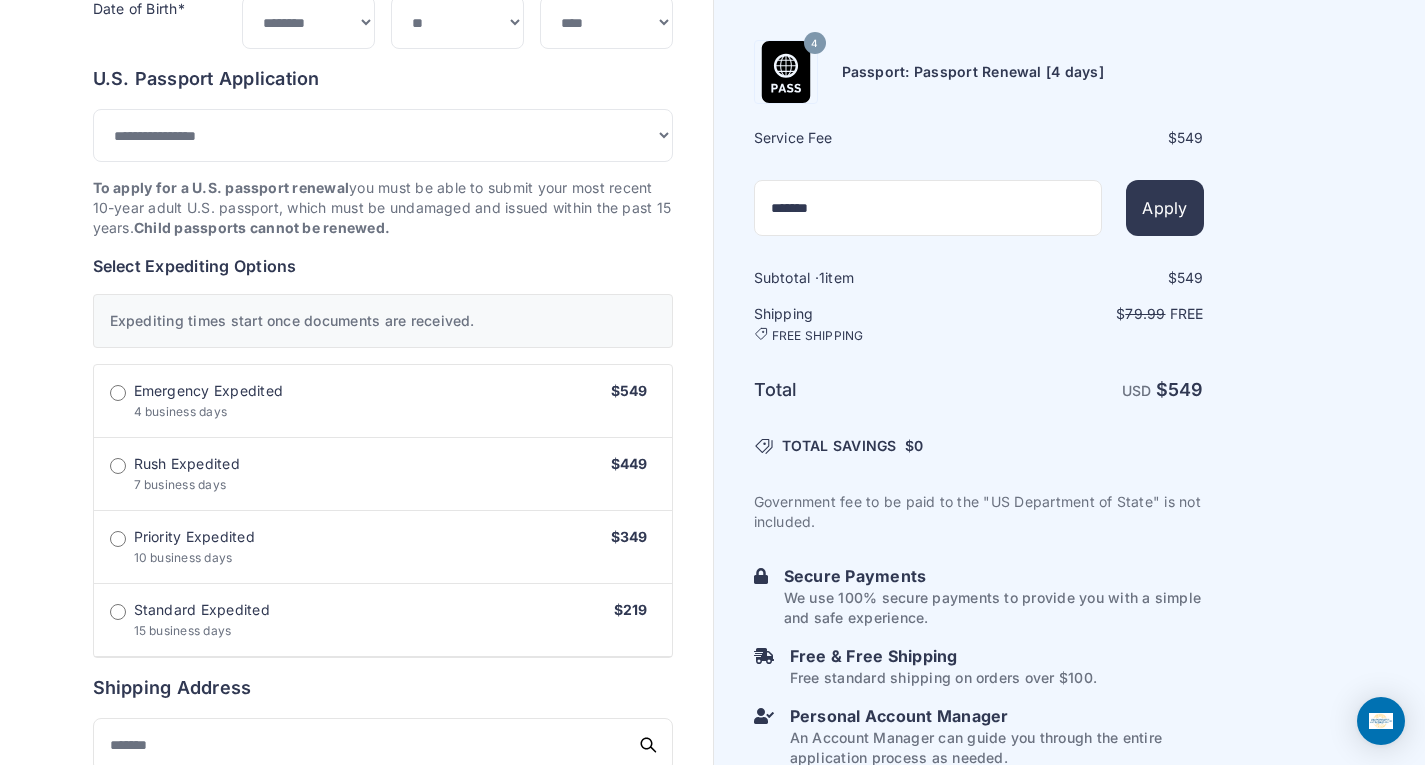 scroll, scrollTop: 399, scrollLeft: 0, axis: vertical 